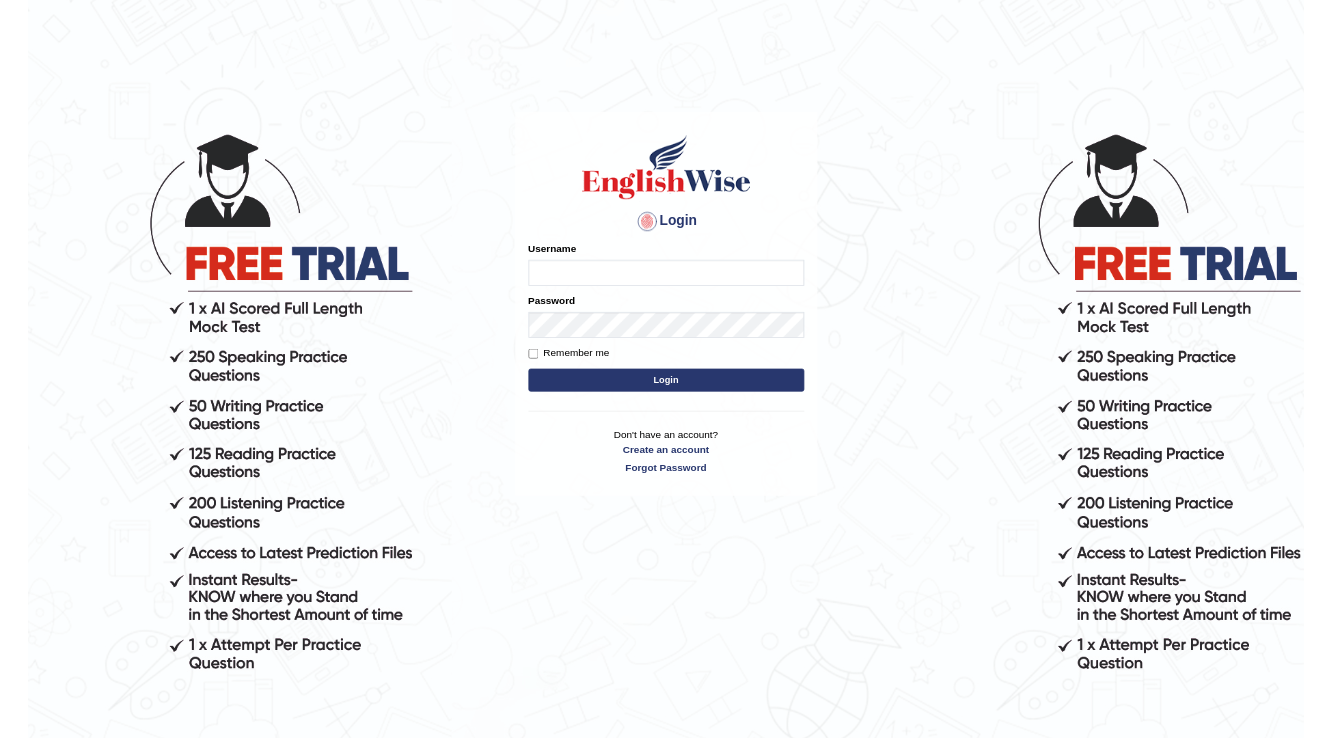 scroll, scrollTop: 0, scrollLeft: 0, axis: both 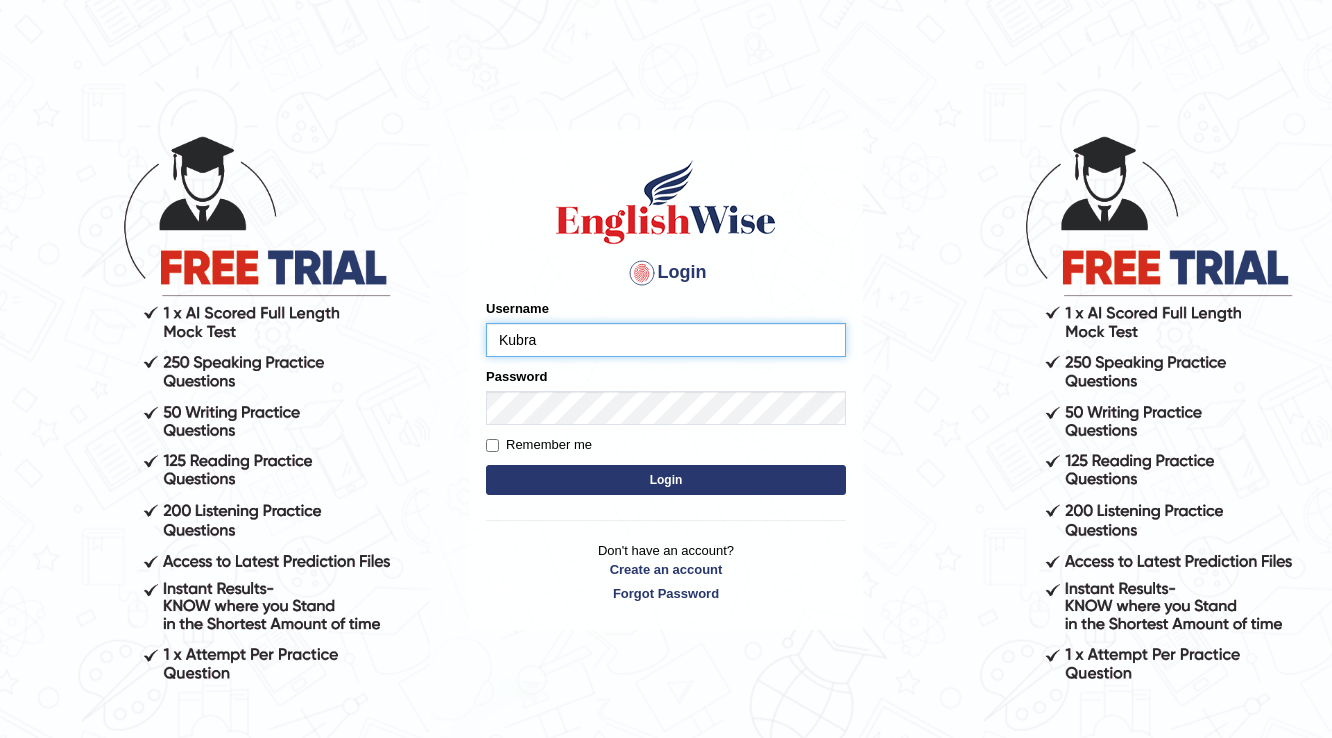 type on "Kubra" 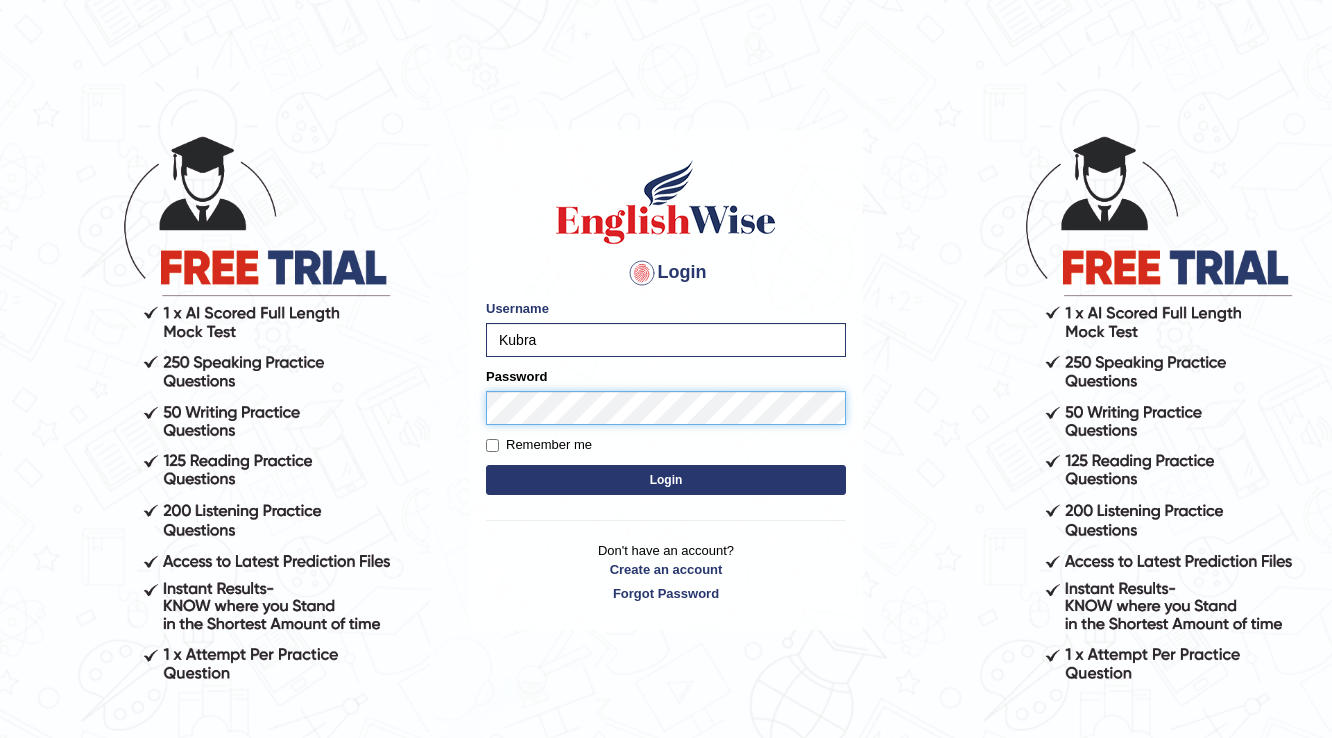 click on "Login" at bounding box center [666, 480] 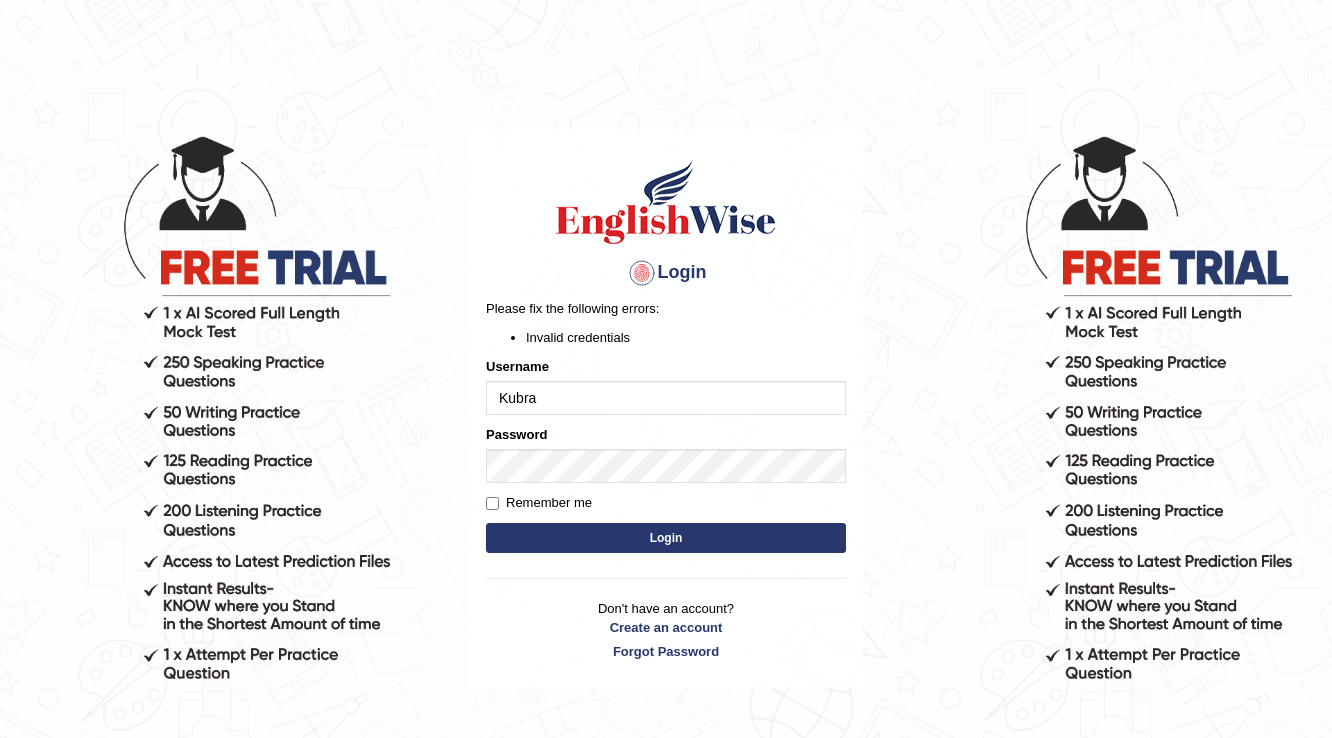 scroll, scrollTop: 0, scrollLeft: 0, axis: both 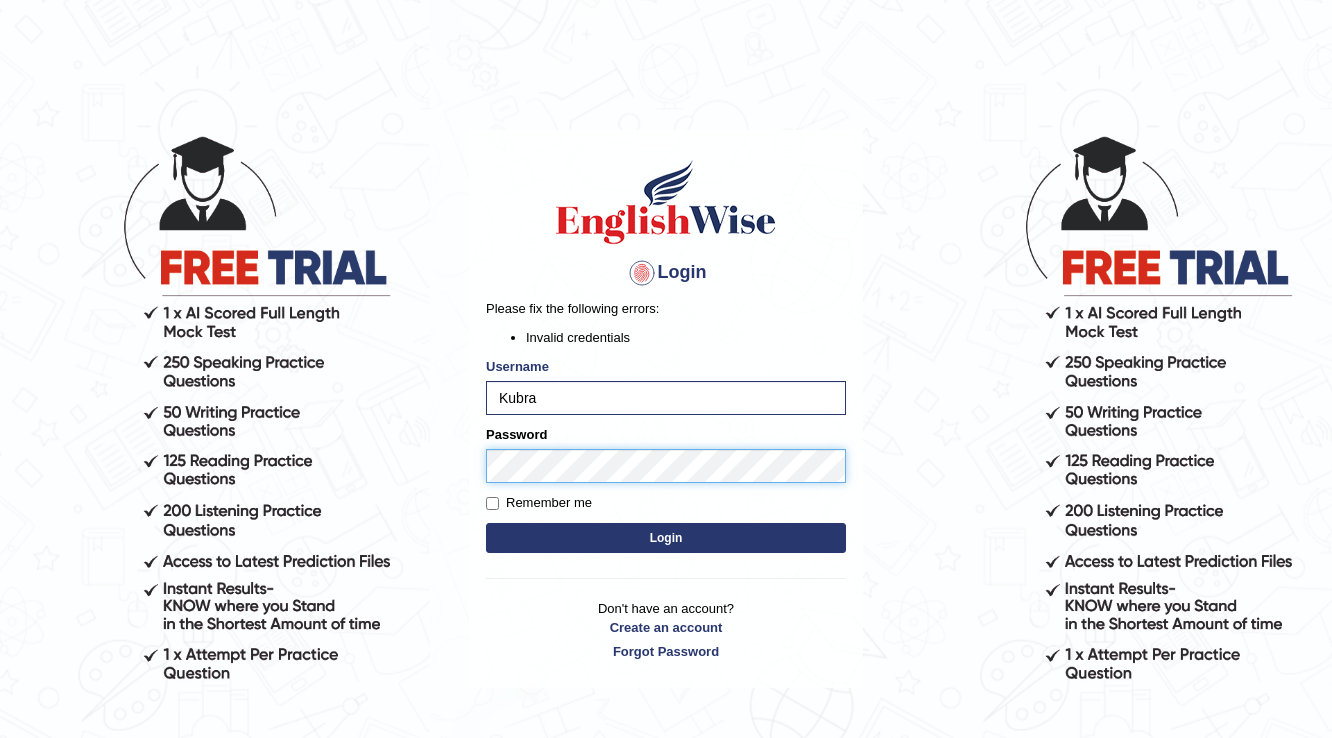 click on "Login
Please fix the following errors: Invalid credentials
Username
[USERNAME]
Password
Remember me
Login
Don't have an account?
Create an account
Forgot Password
2025 ©  English Wise.  All Rights Reserved  Back to English Wise" at bounding box center (666, 436) 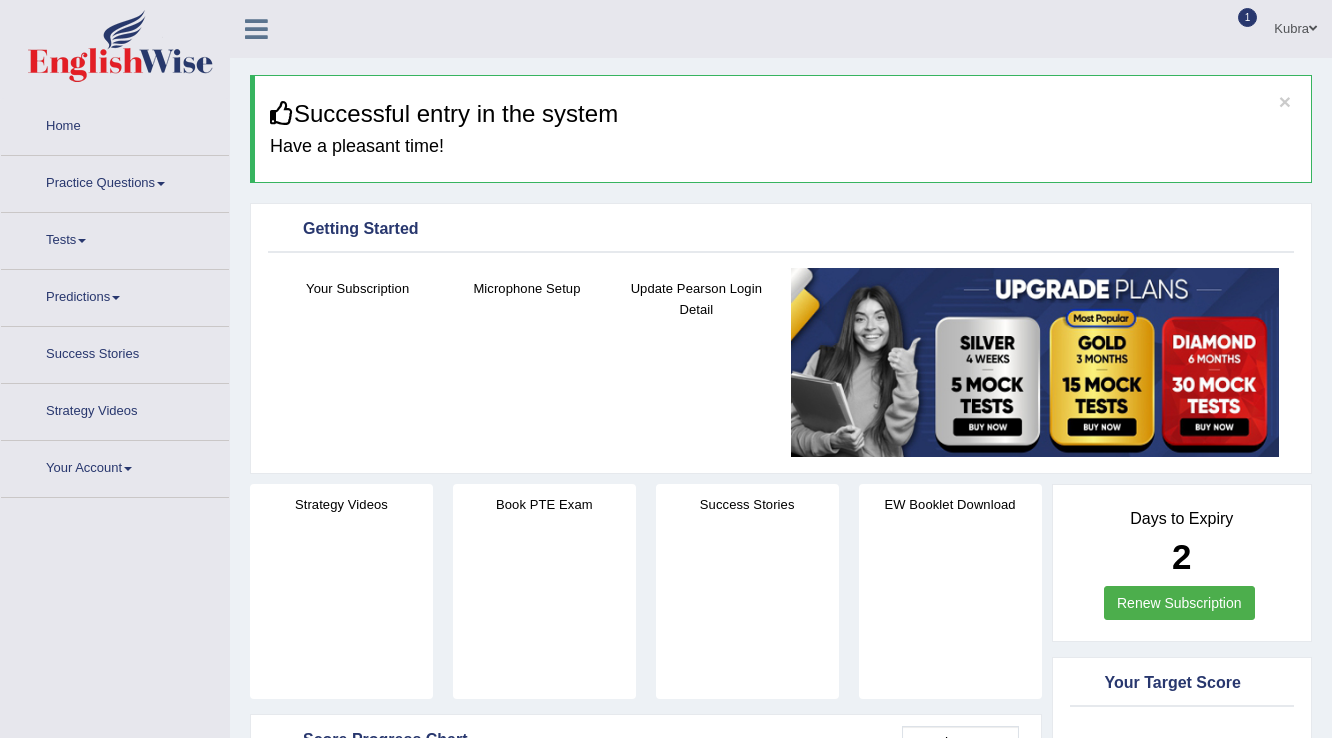 scroll, scrollTop: 0, scrollLeft: 0, axis: both 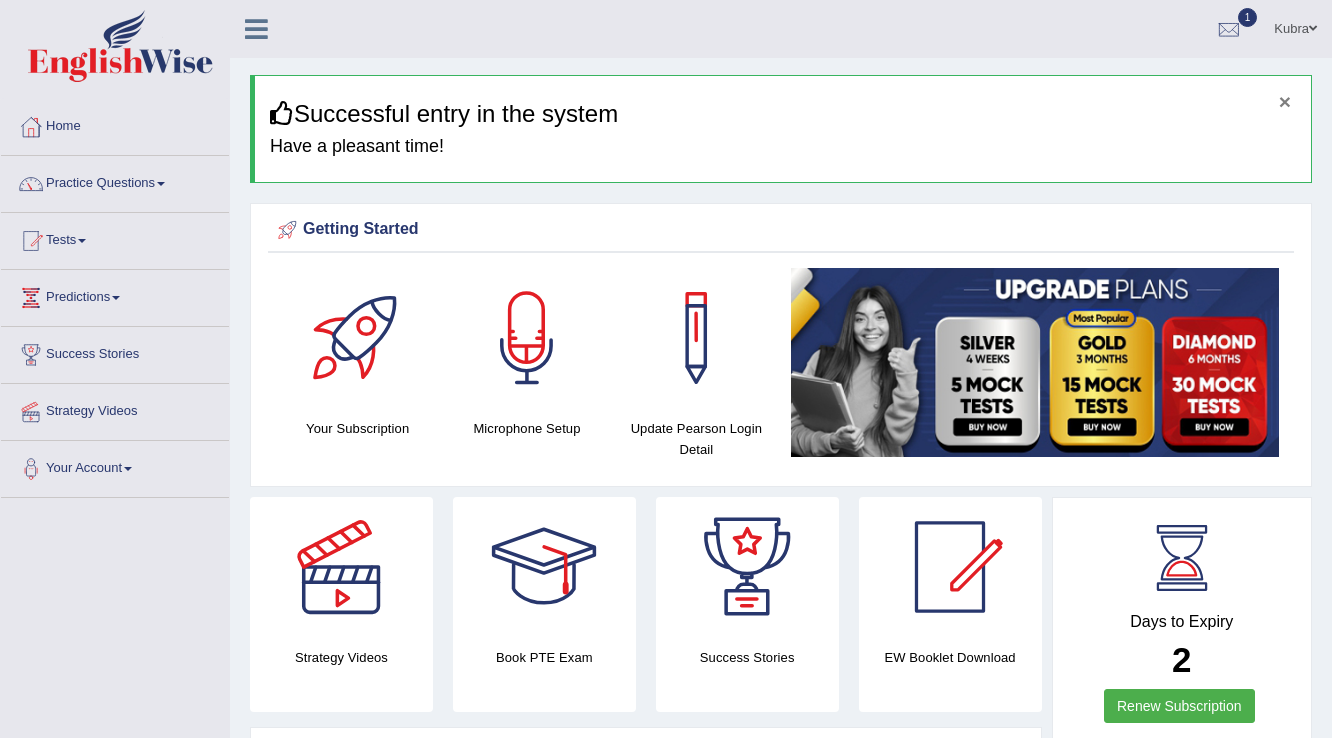 click on "×" at bounding box center (1285, 101) 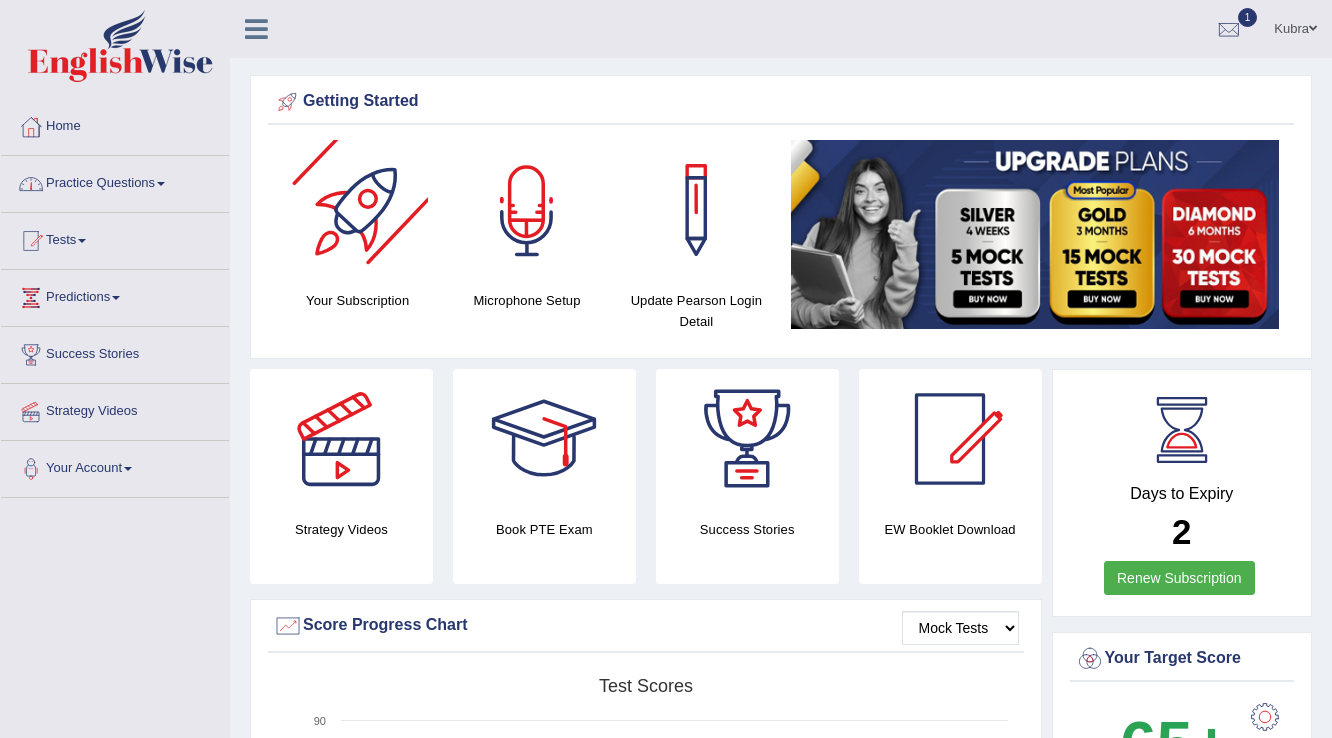 click on "Practice Questions" at bounding box center [115, 181] 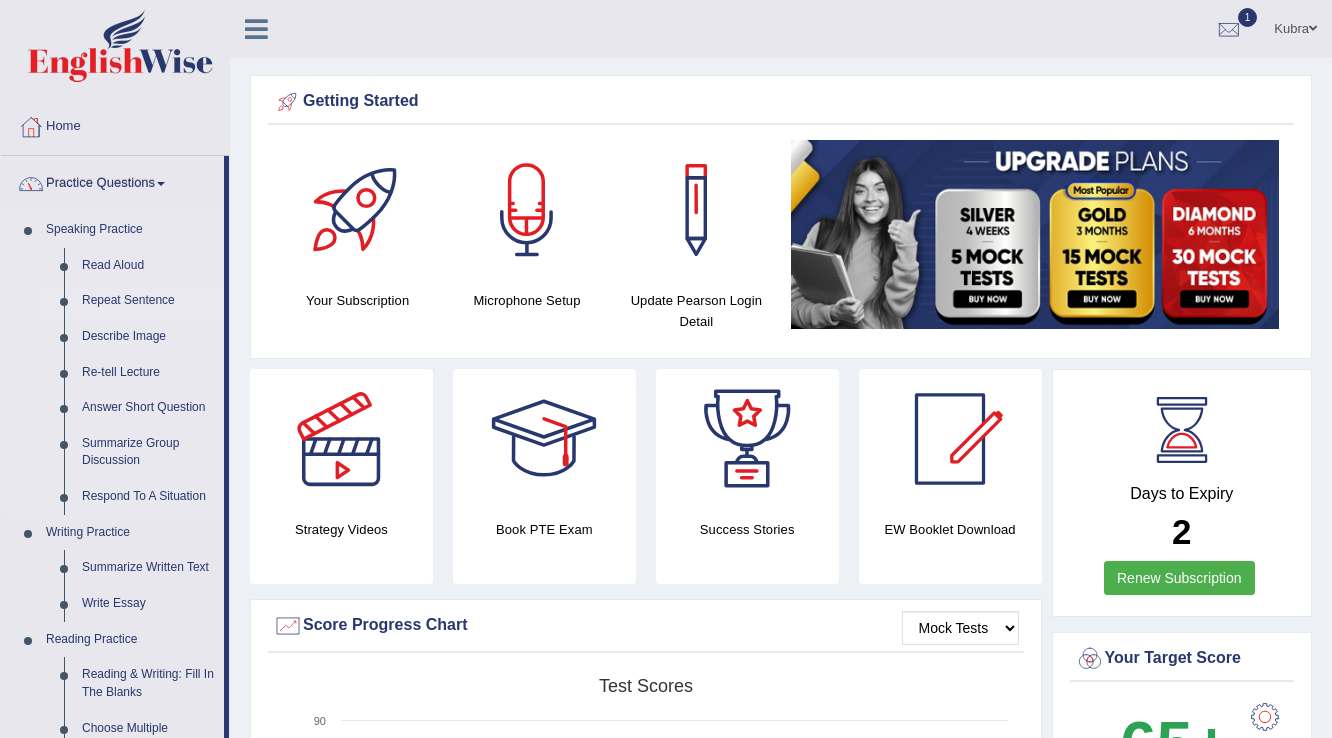 click on "Repeat Sentence" at bounding box center (148, 301) 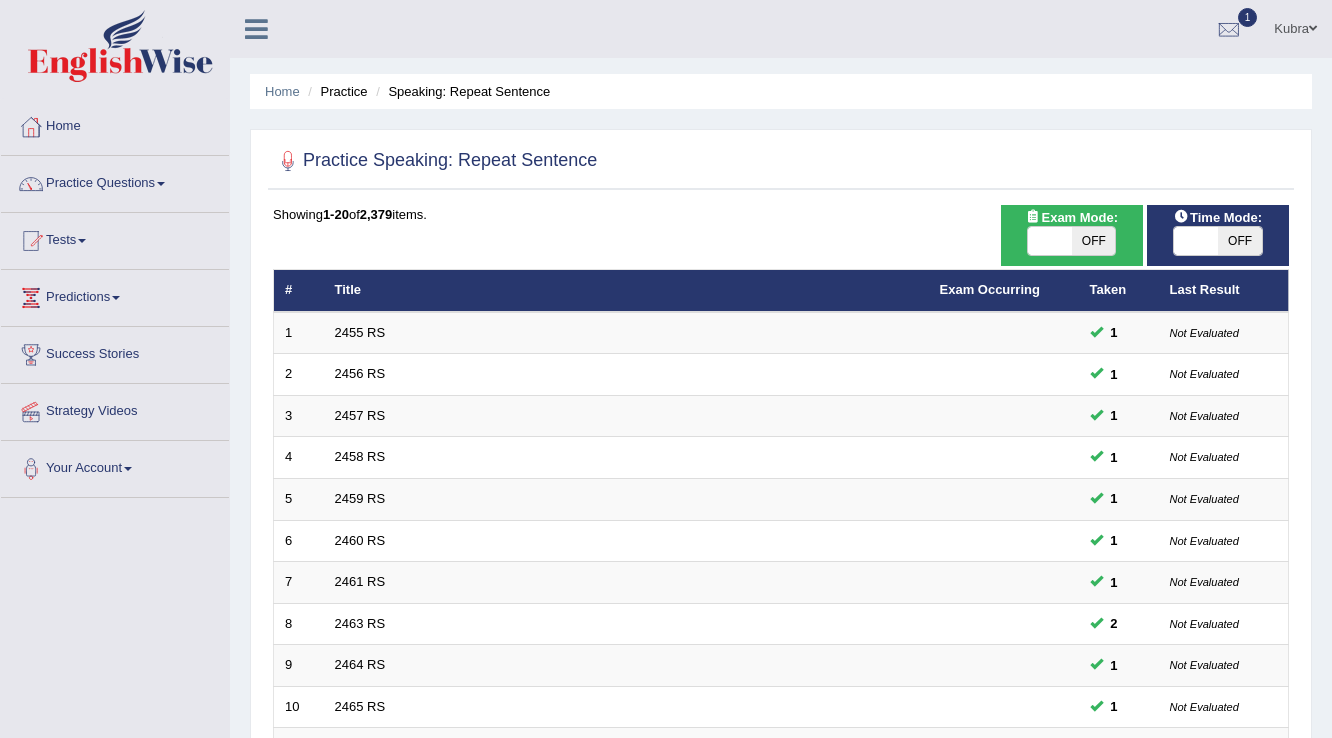 scroll, scrollTop: 0, scrollLeft: 0, axis: both 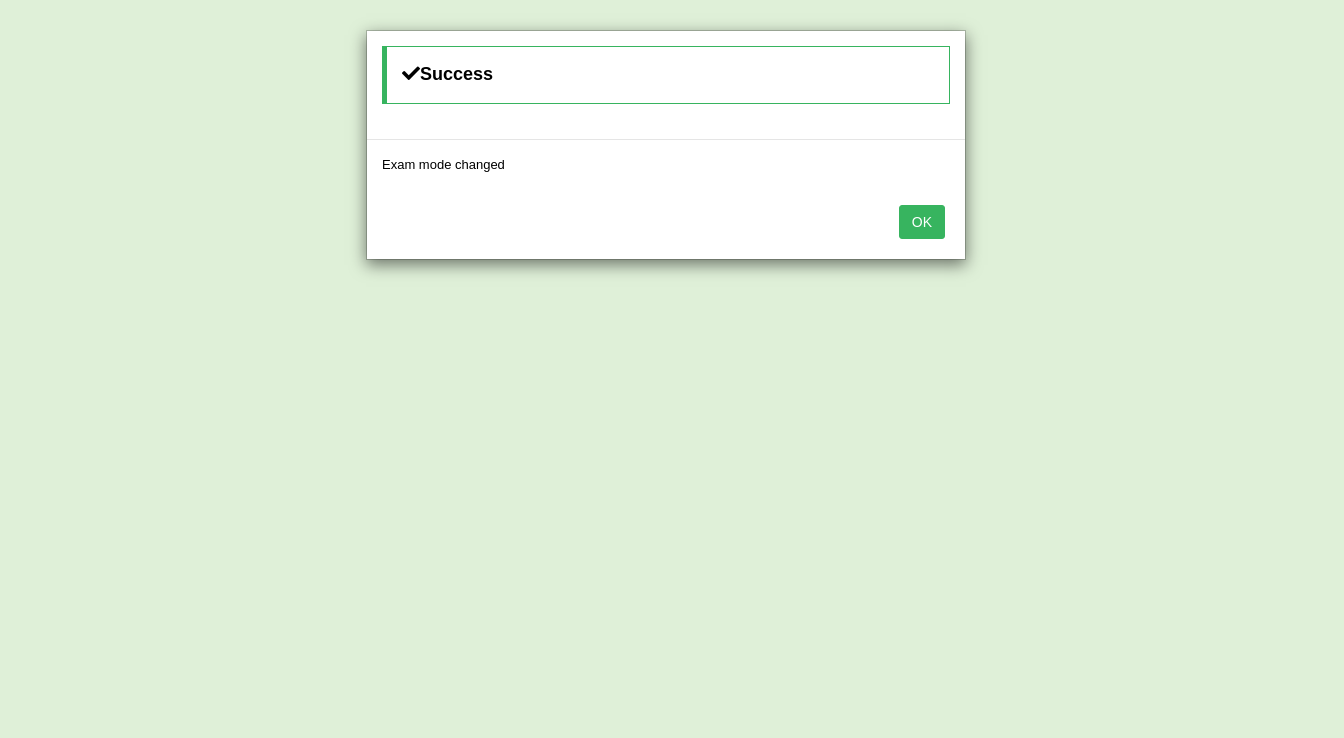 click on "OK" at bounding box center (922, 222) 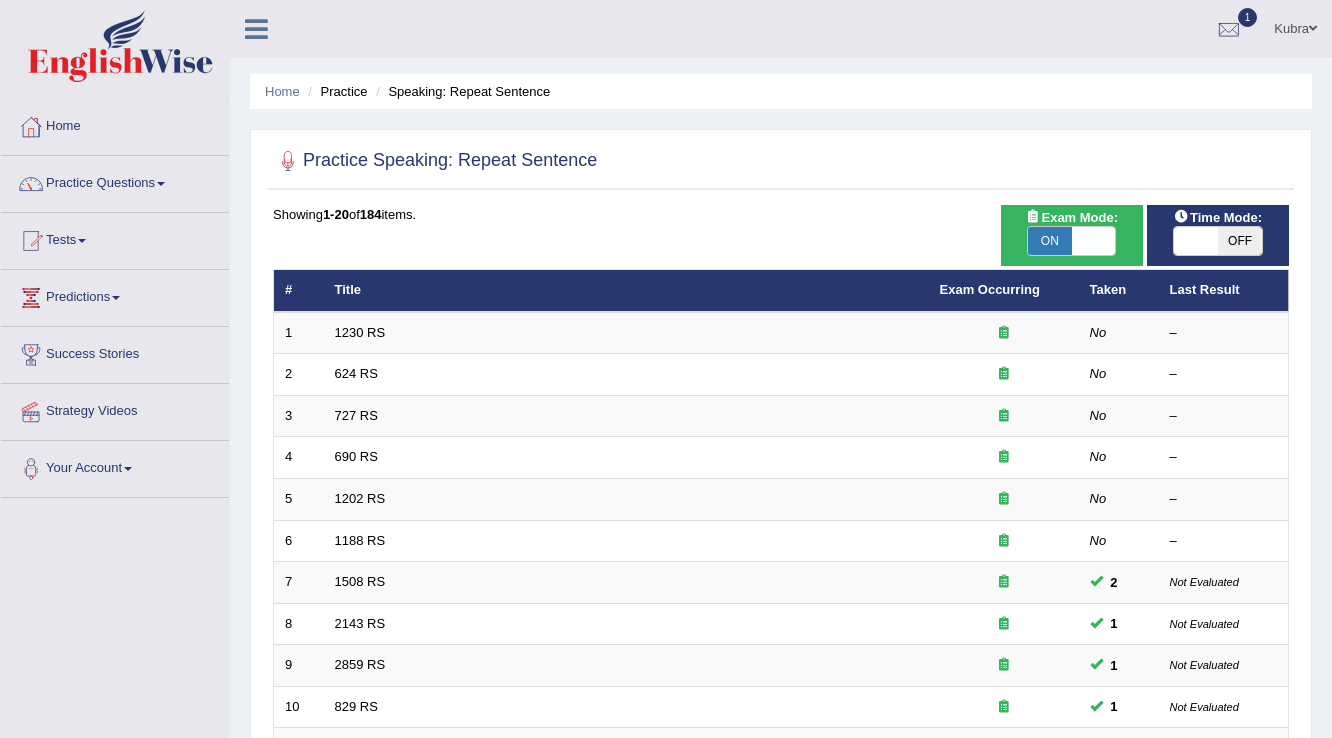scroll, scrollTop: 0, scrollLeft: 0, axis: both 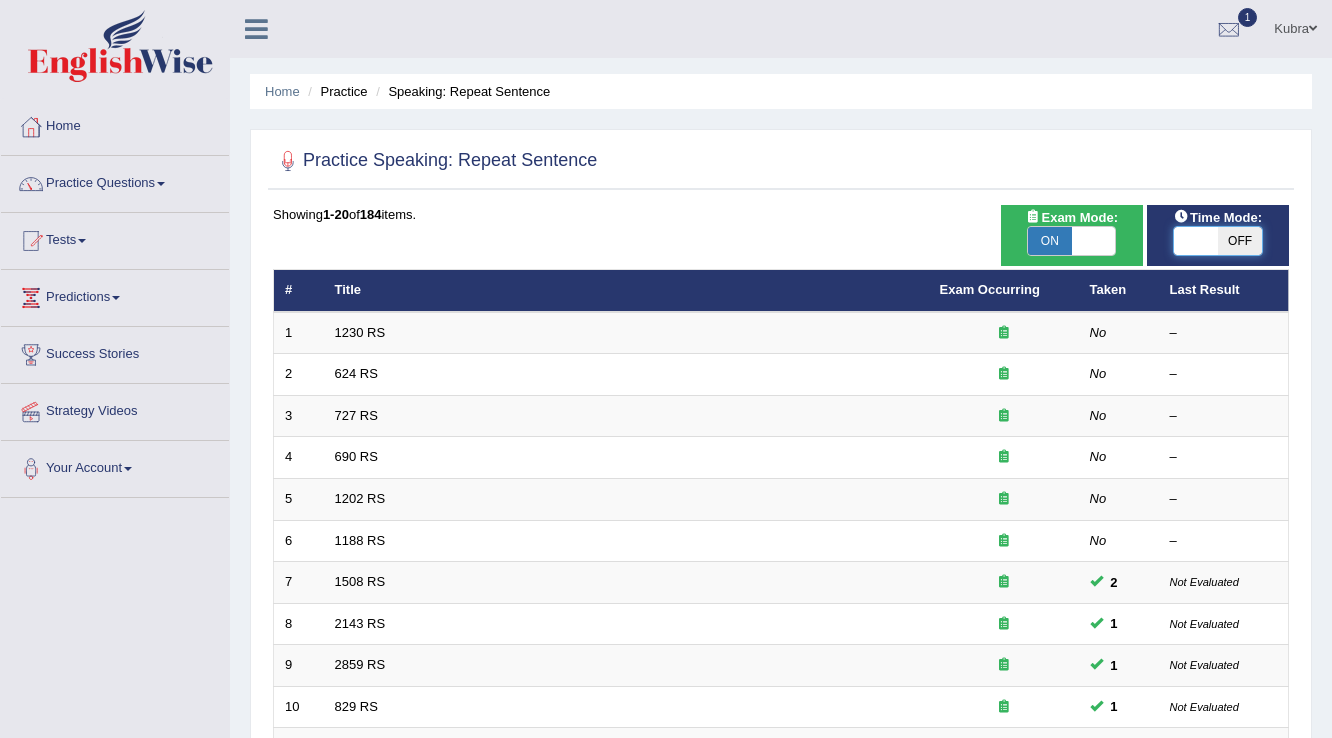 click at bounding box center (1196, 241) 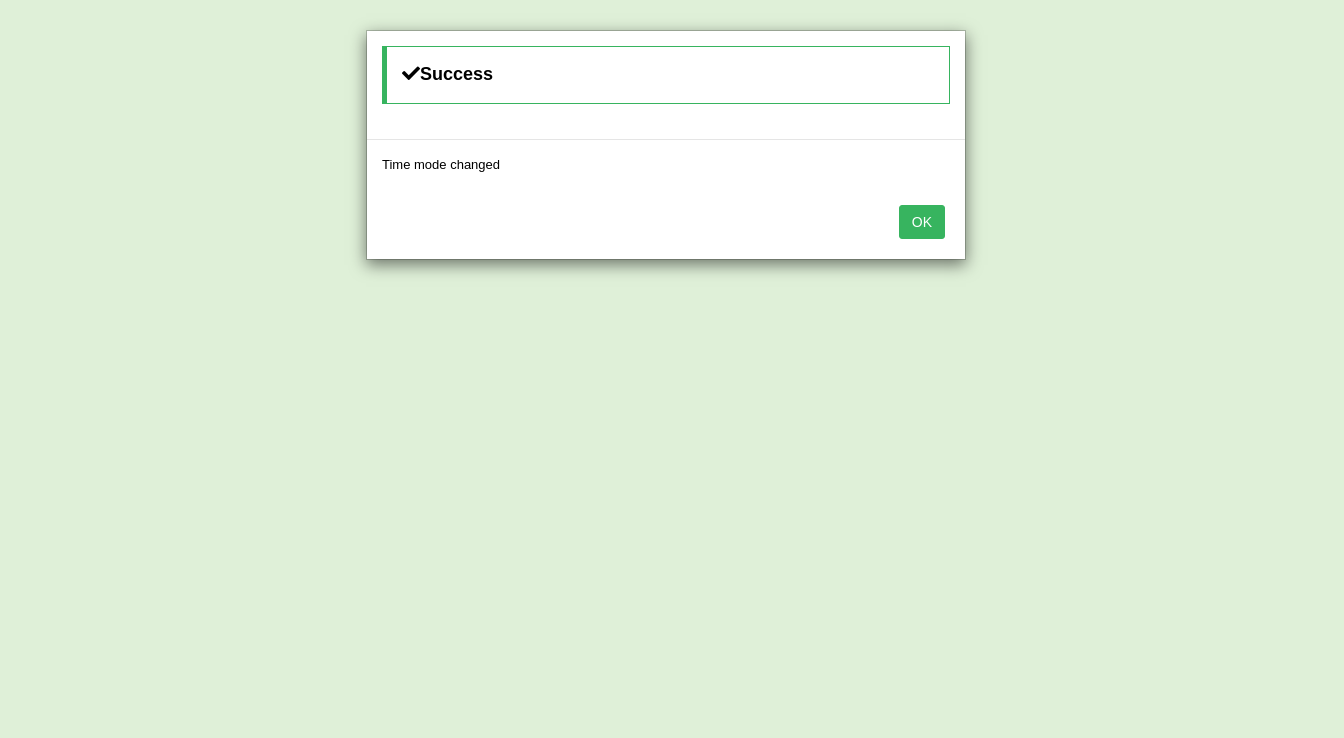 click on "OK" at bounding box center [922, 222] 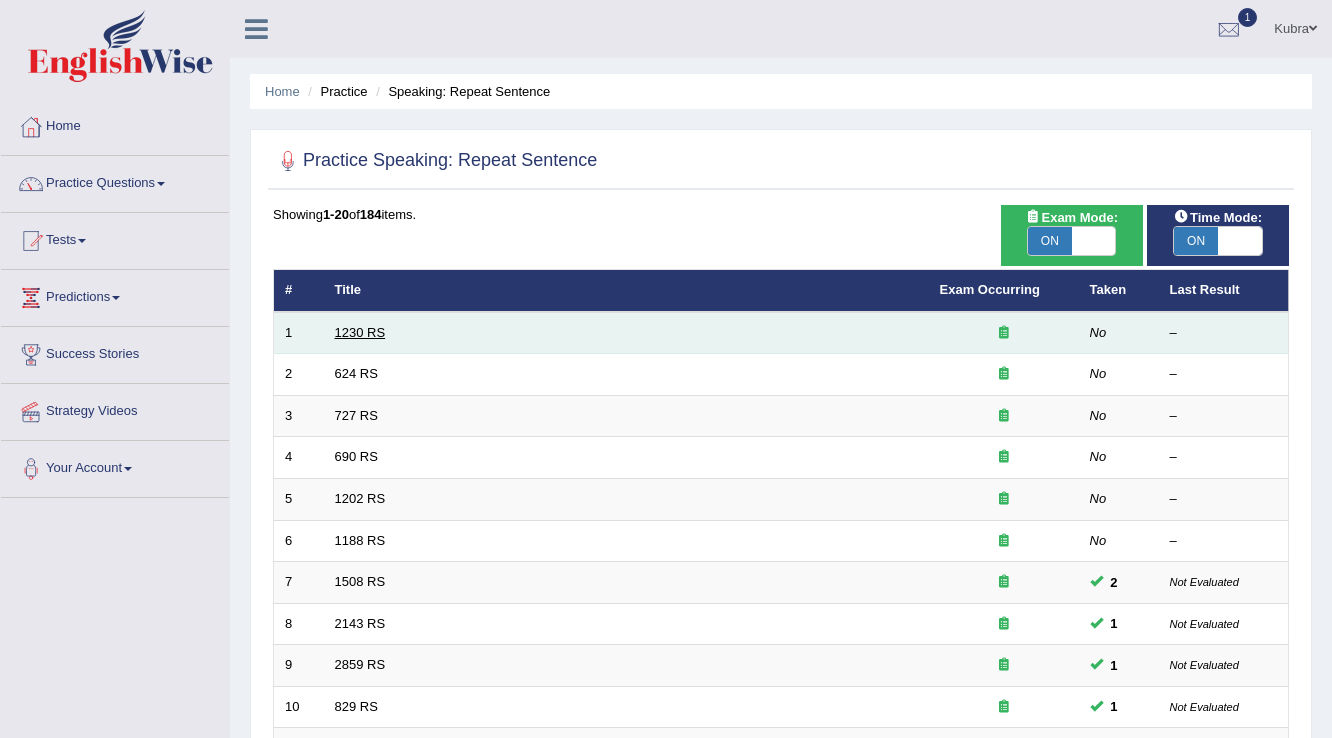 click on "1230 RS" at bounding box center (360, 332) 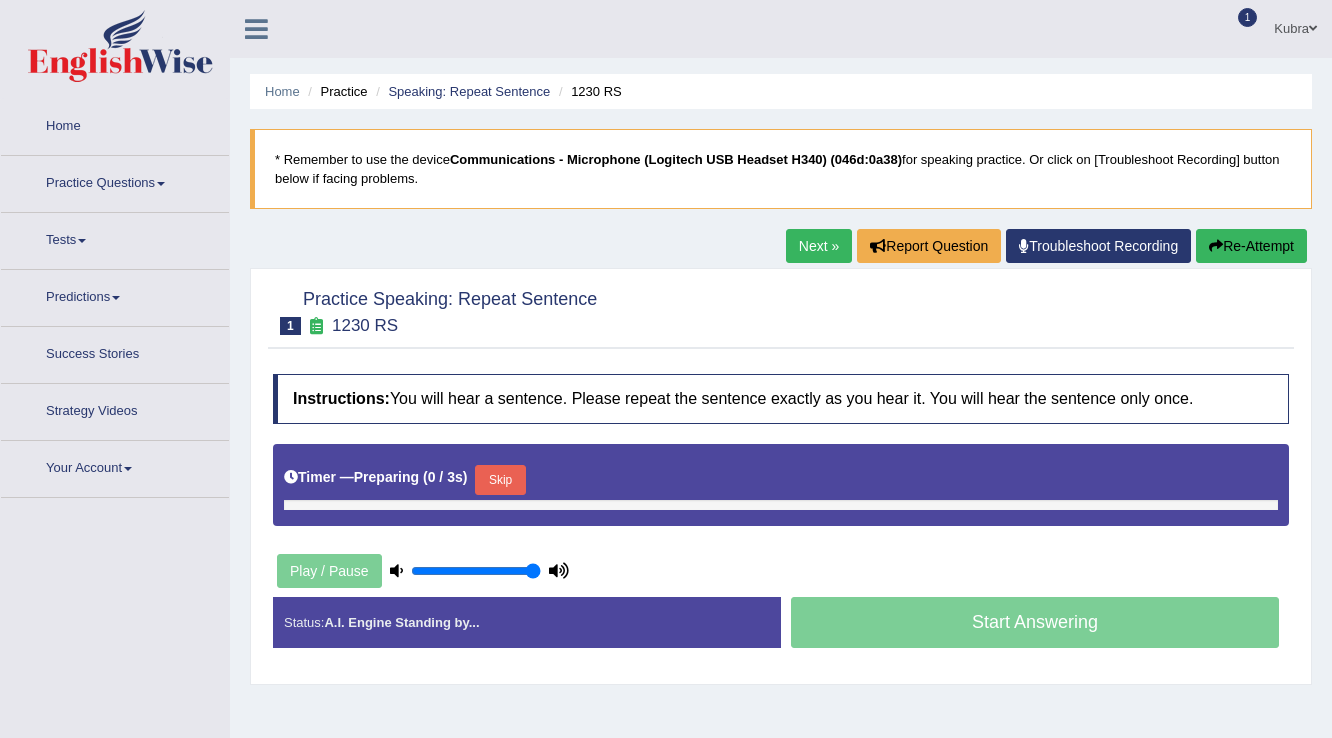 scroll, scrollTop: 0, scrollLeft: 0, axis: both 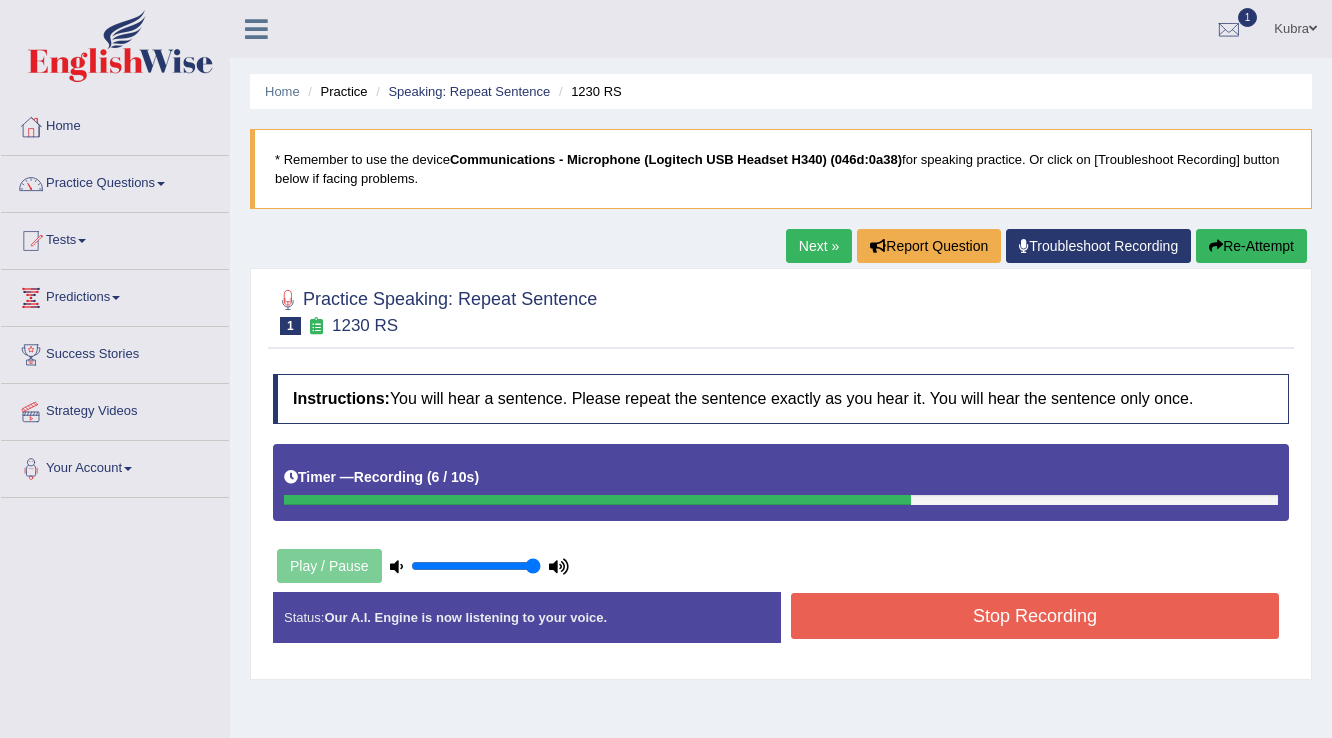 click on "Stop Recording" at bounding box center (1035, 616) 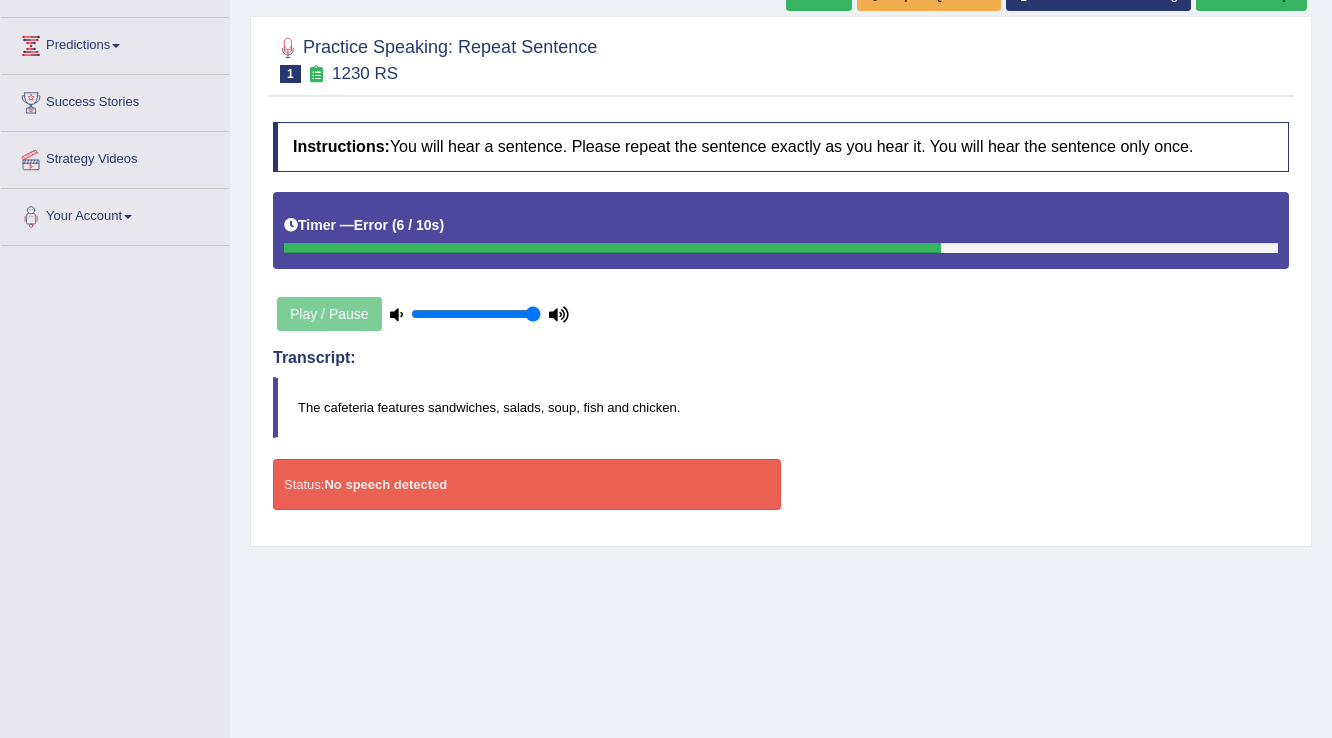 scroll, scrollTop: 152, scrollLeft: 0, axis: vertical 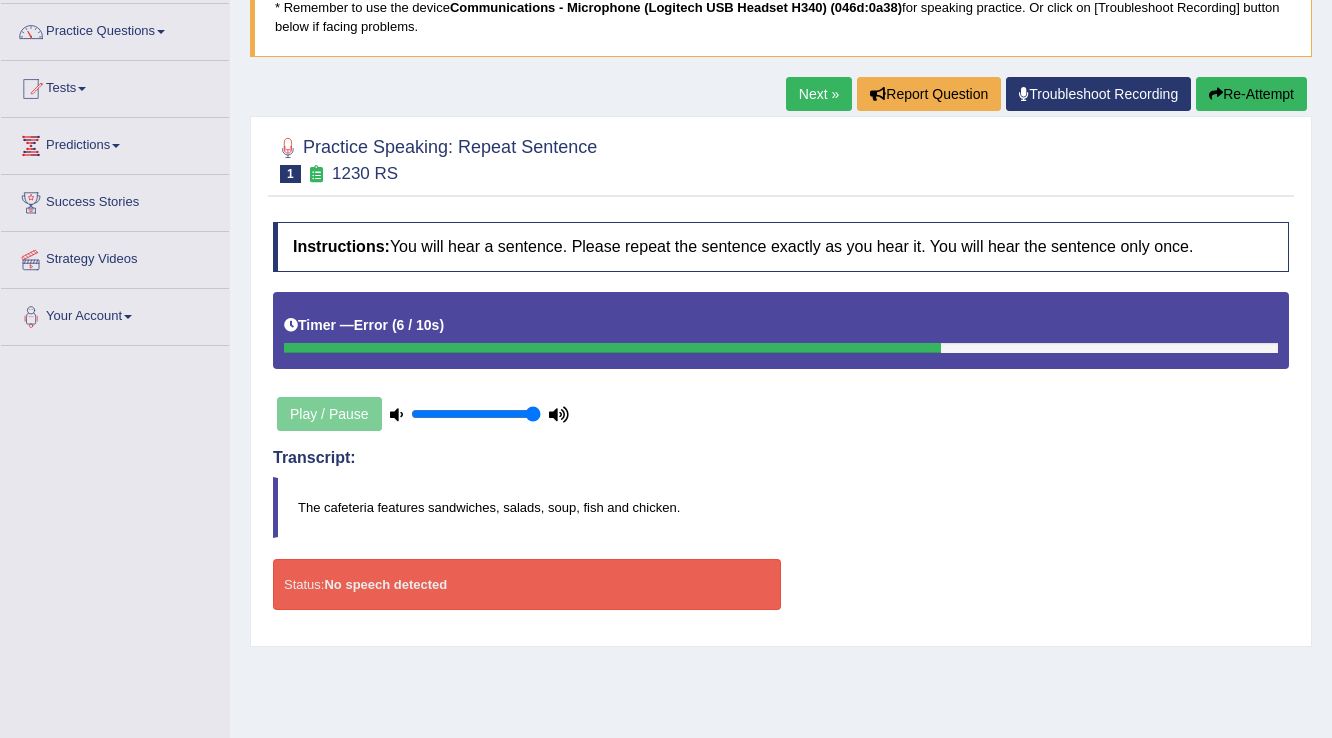 click on "Troubleshoot Recording" at bounding box center (1098, 94) 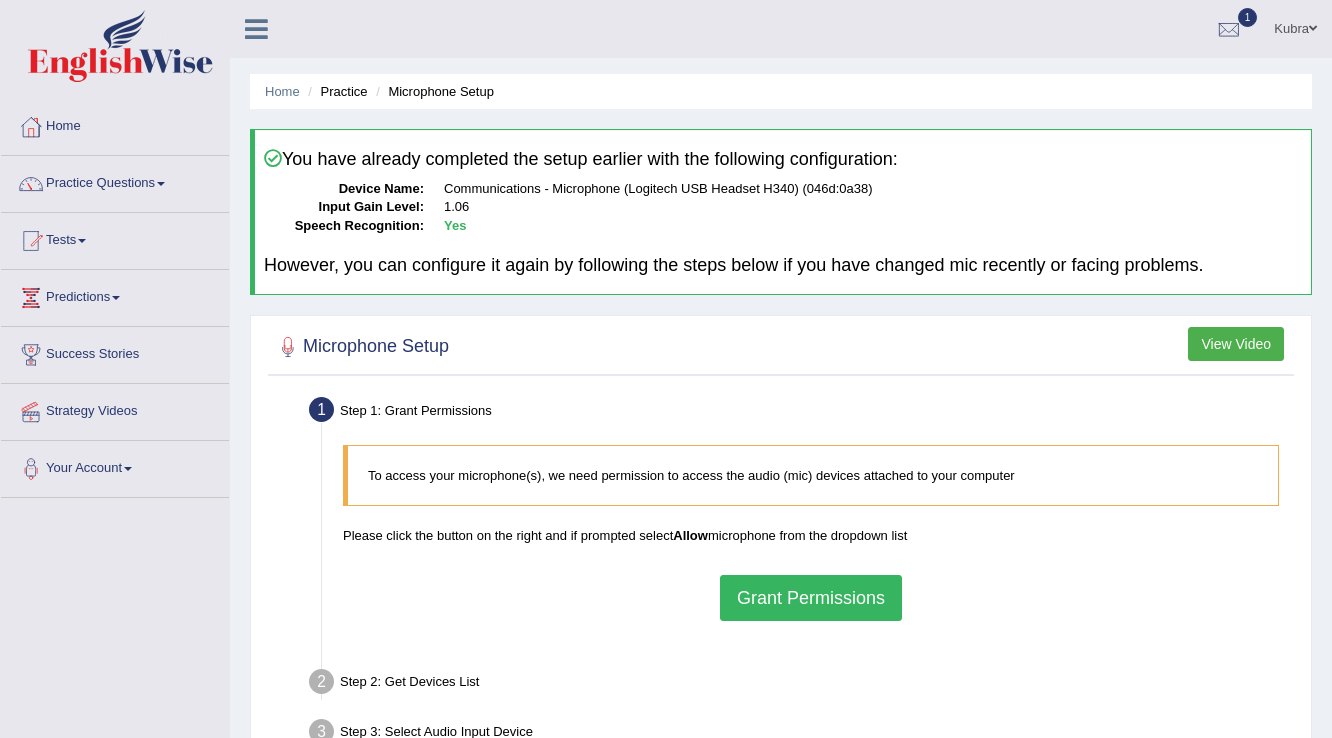 scroll, scrollTop: 0, scrollLeft: 0, axis: both 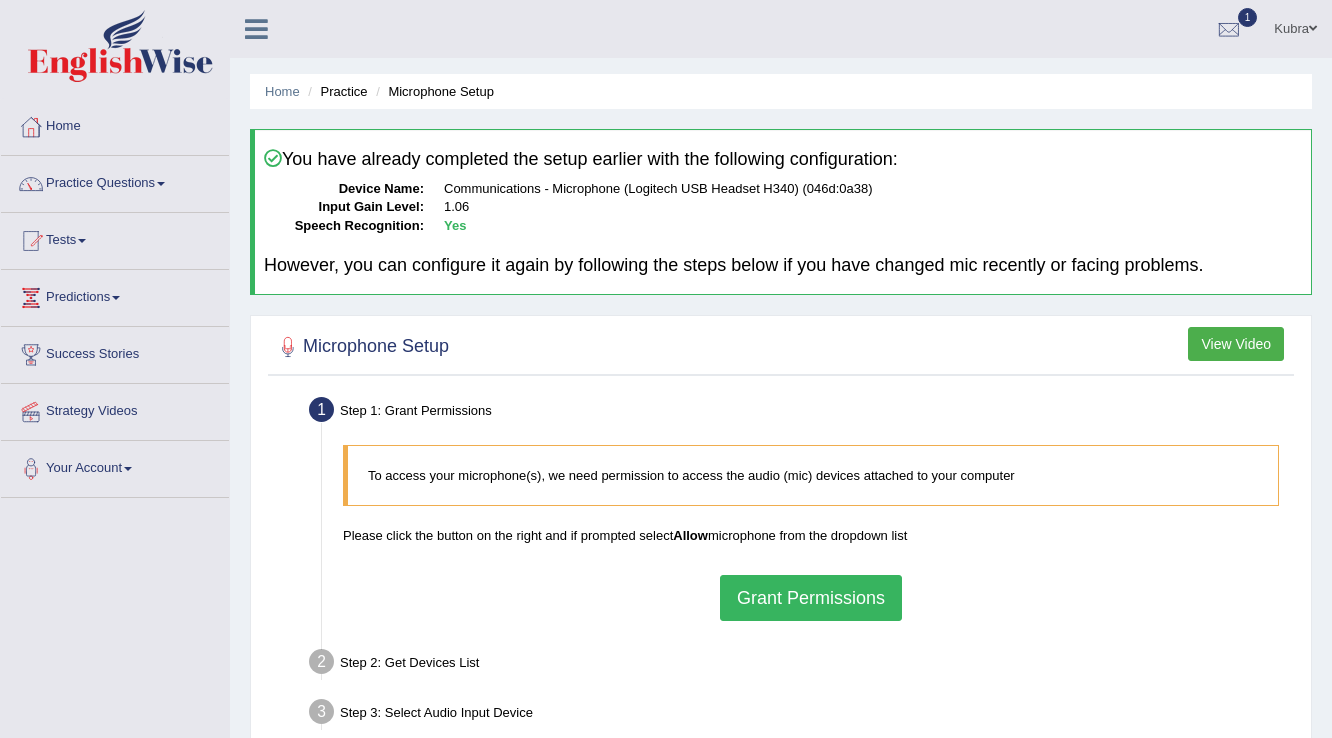 click on "Grant Permissions" at bounding box center (811, 598) 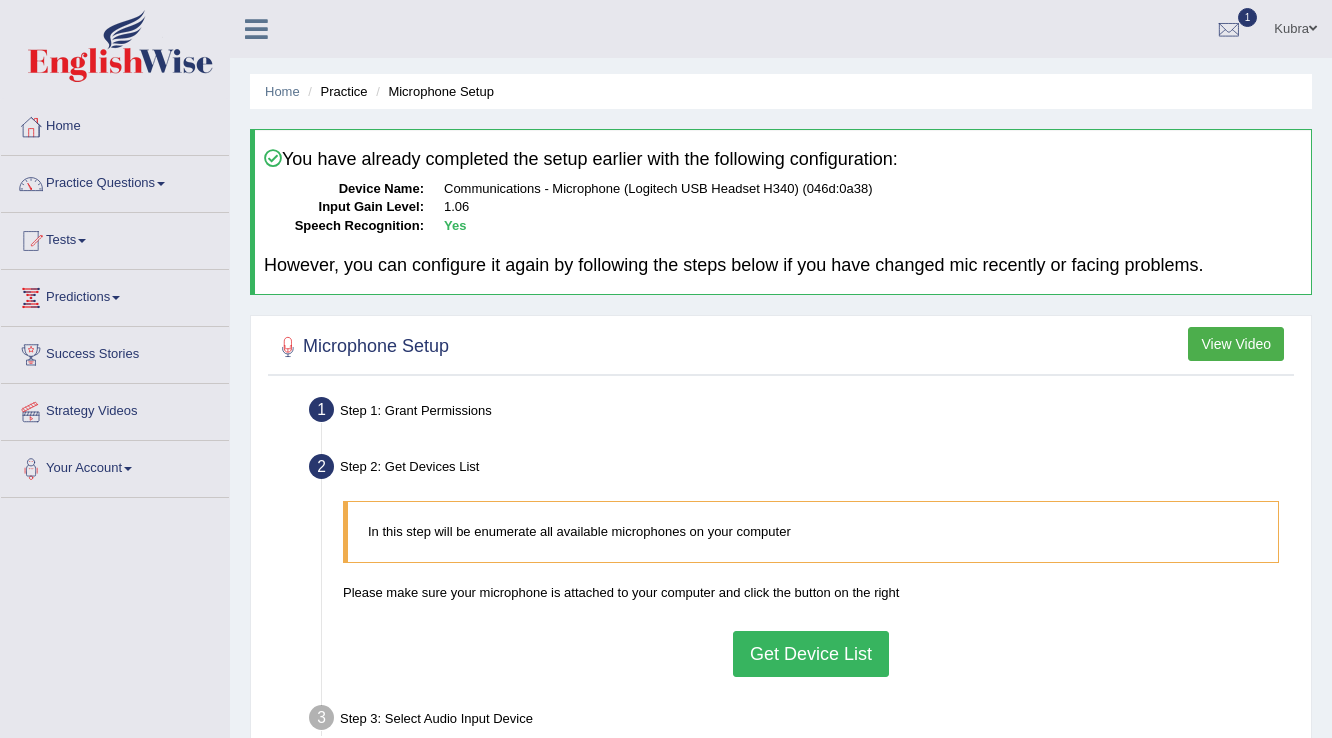 click on "Get Device List" at bounding box center (811, 654) 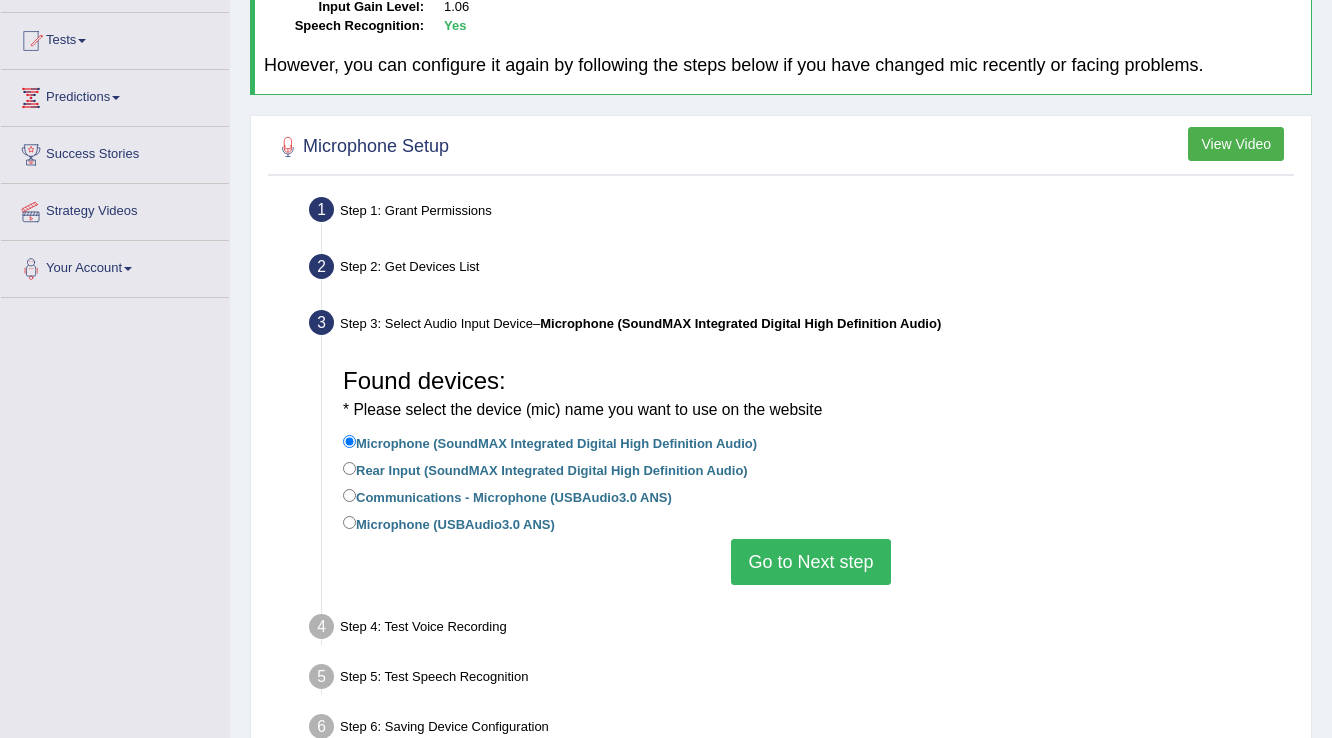 scroll, scrollTop: 240, scrollLeft: 0, axis: vertical 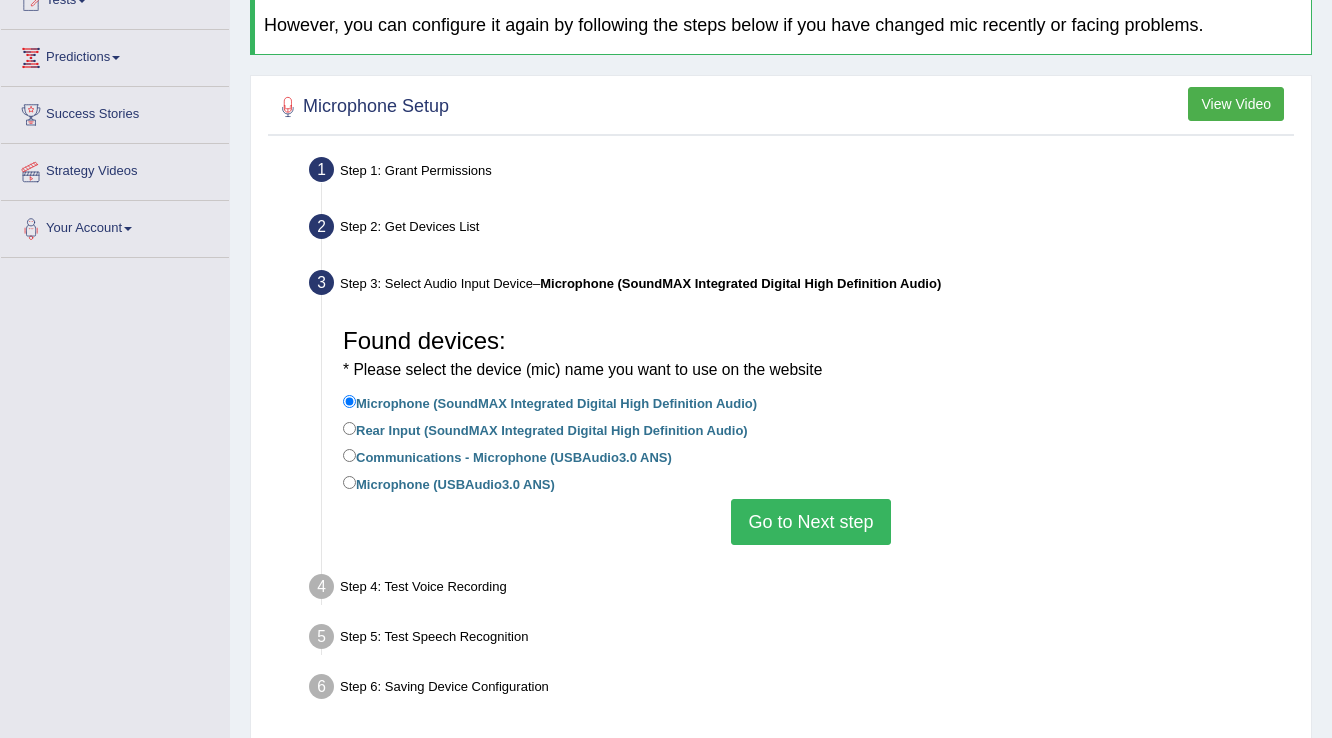click on "Go to Next step" at bounding box center [810, 522] 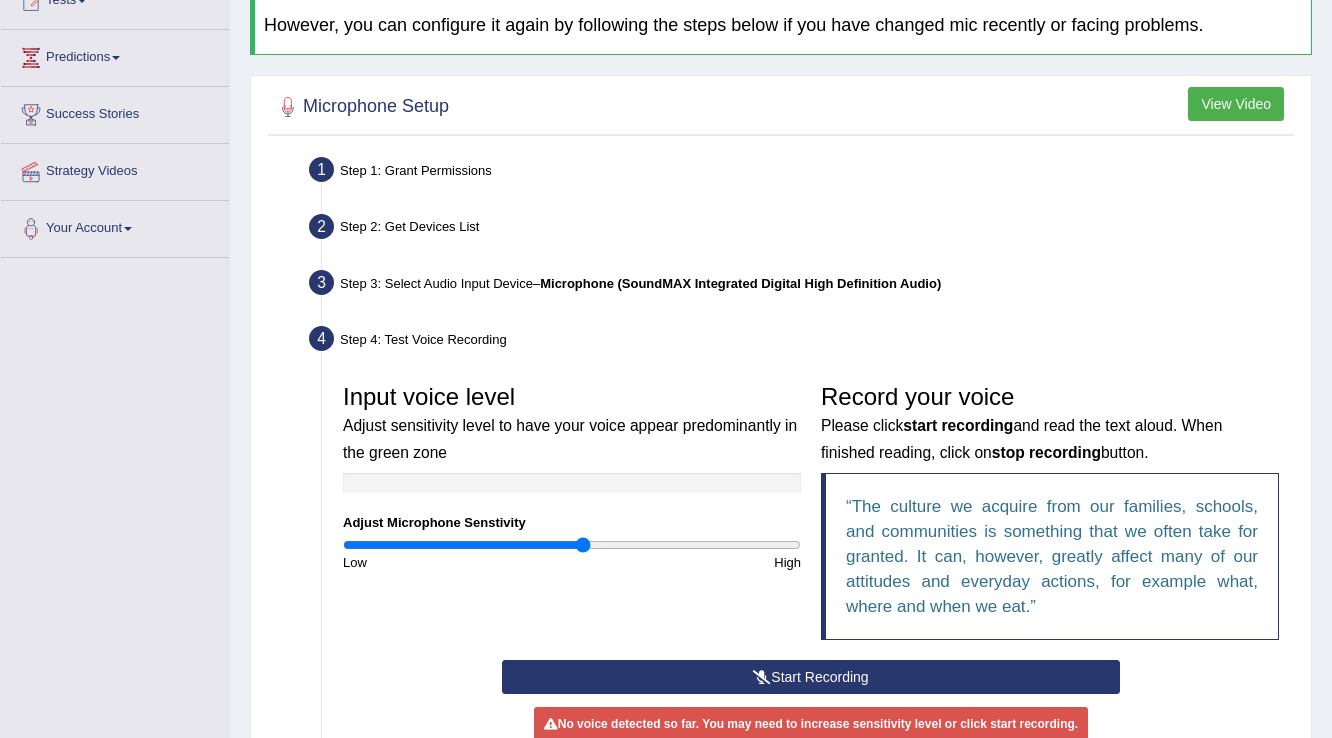 click on "Start Recording" at bounding box center (810, 677) 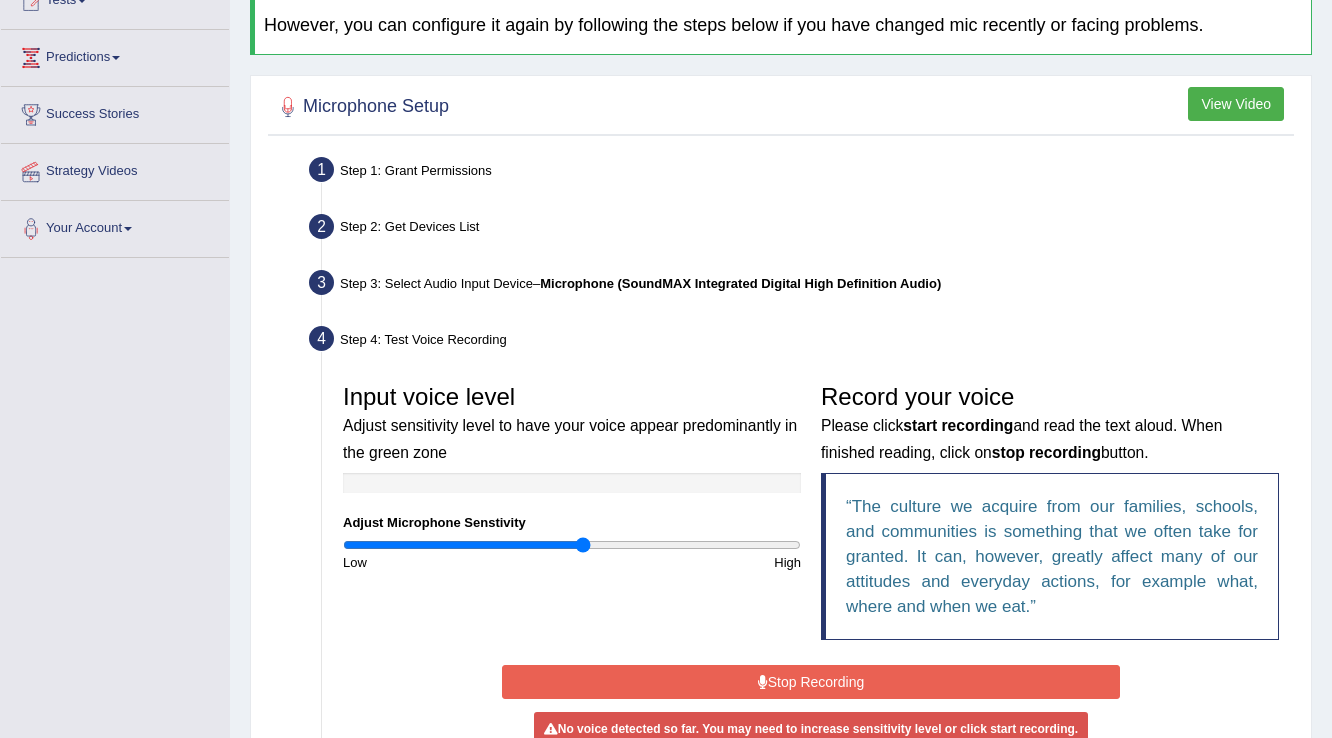 click on "Stop Recording" at bounding box center (810, 682) 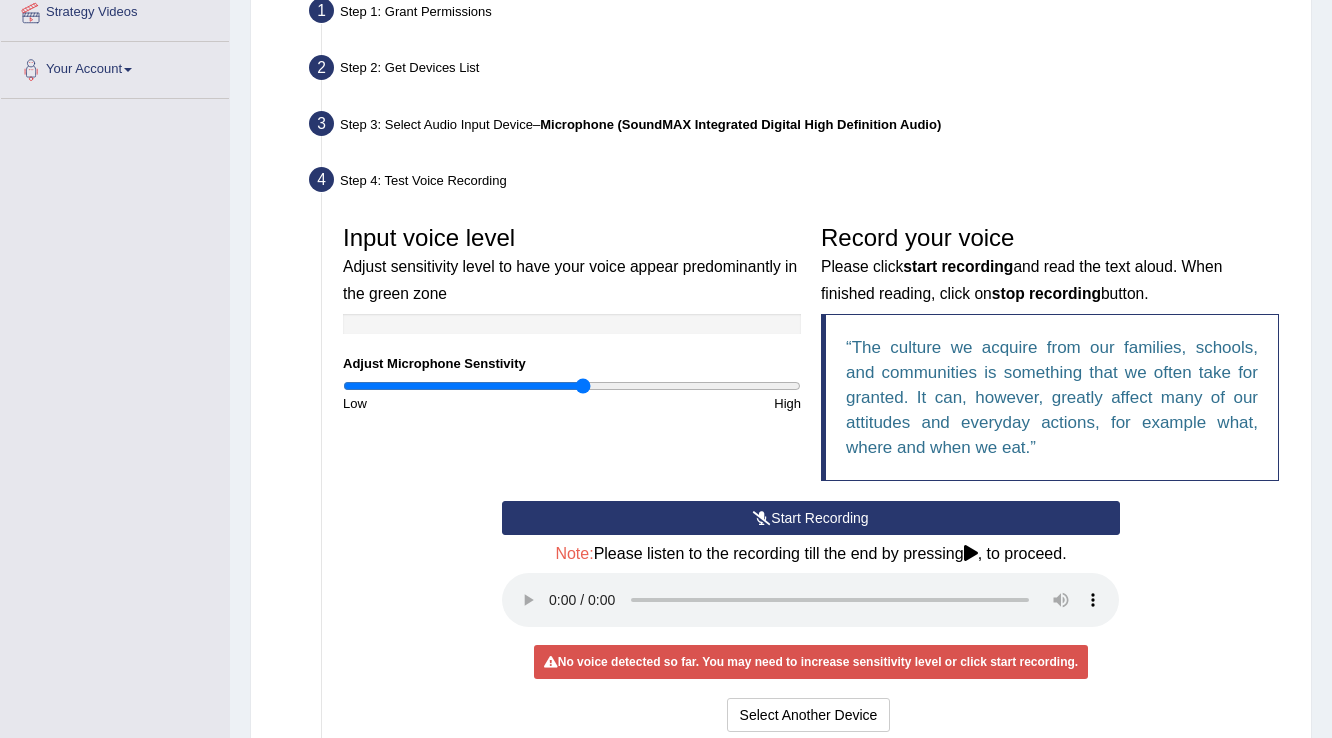 scroll, scrollTop: 400, scrollLeft: 0, axis: vertical 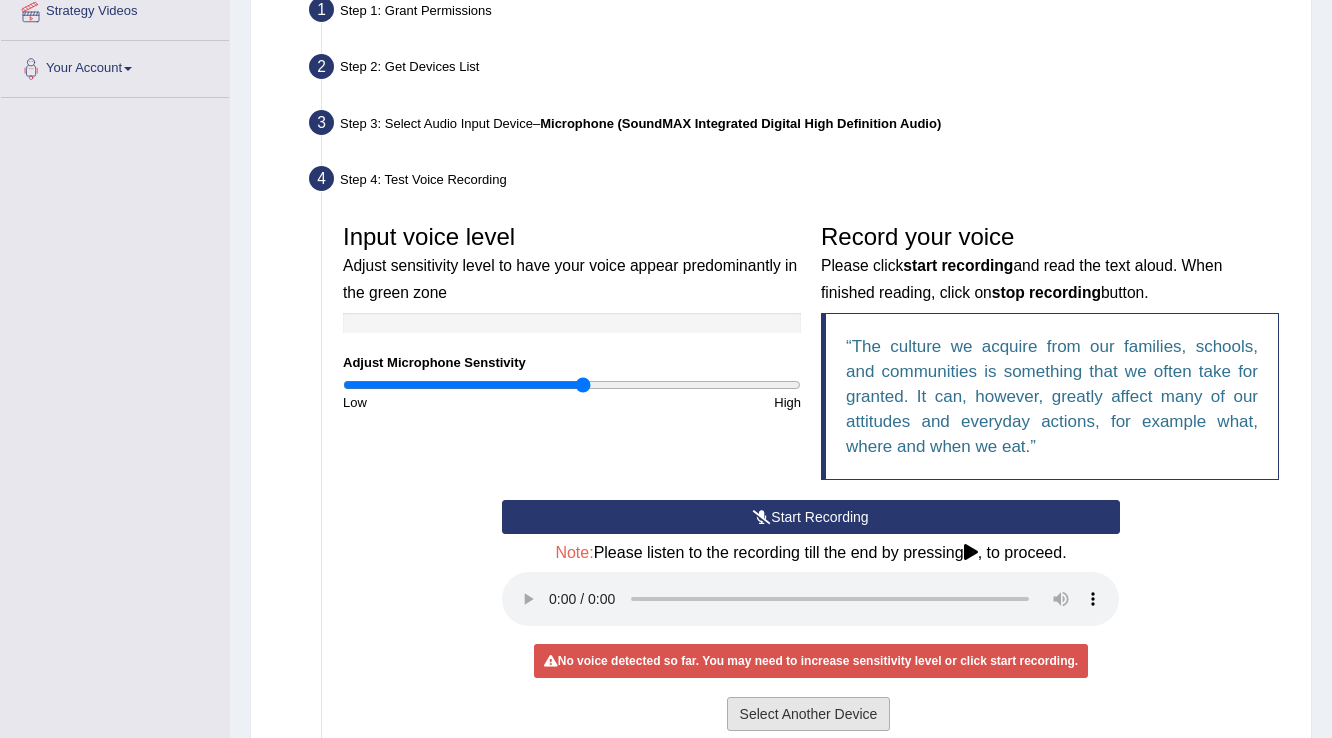 click on "Select Another Device" at bounding box center (809, 714) 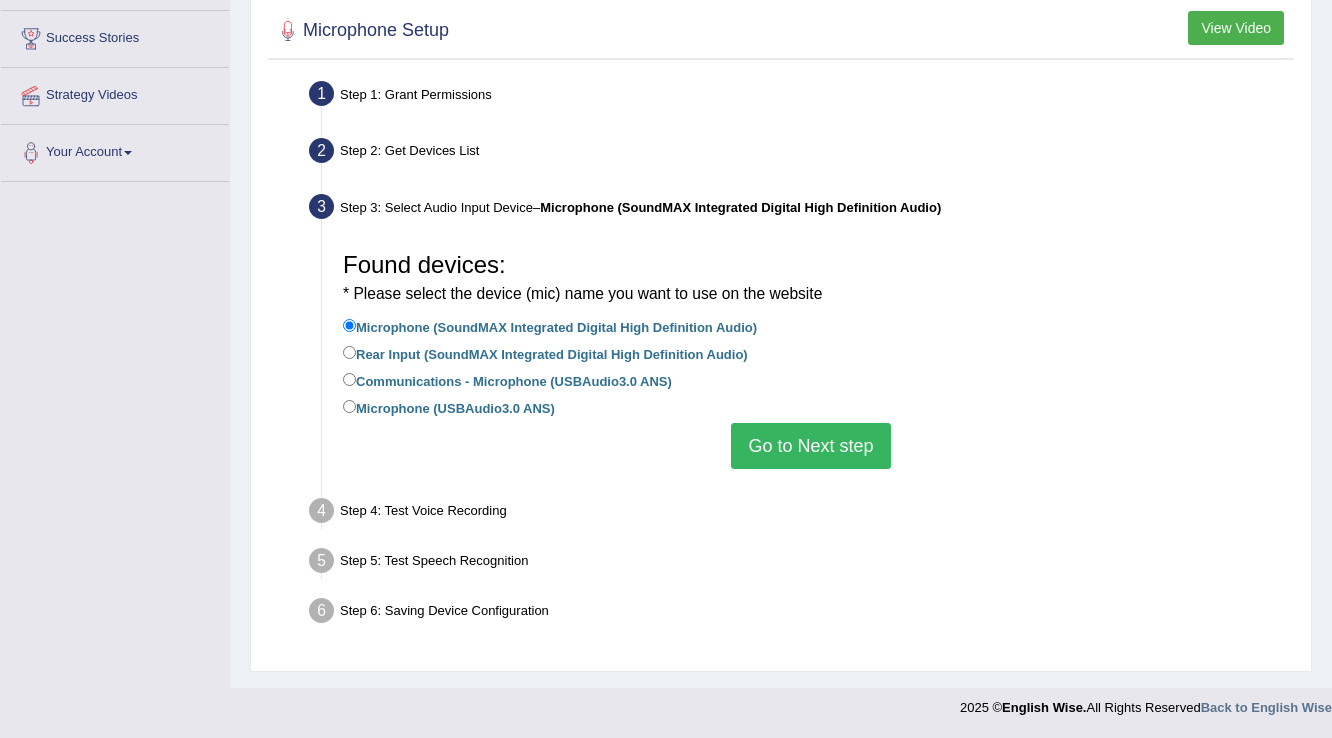scroll, scrollTop: 314, scrollLeft: 0, axis: vertical 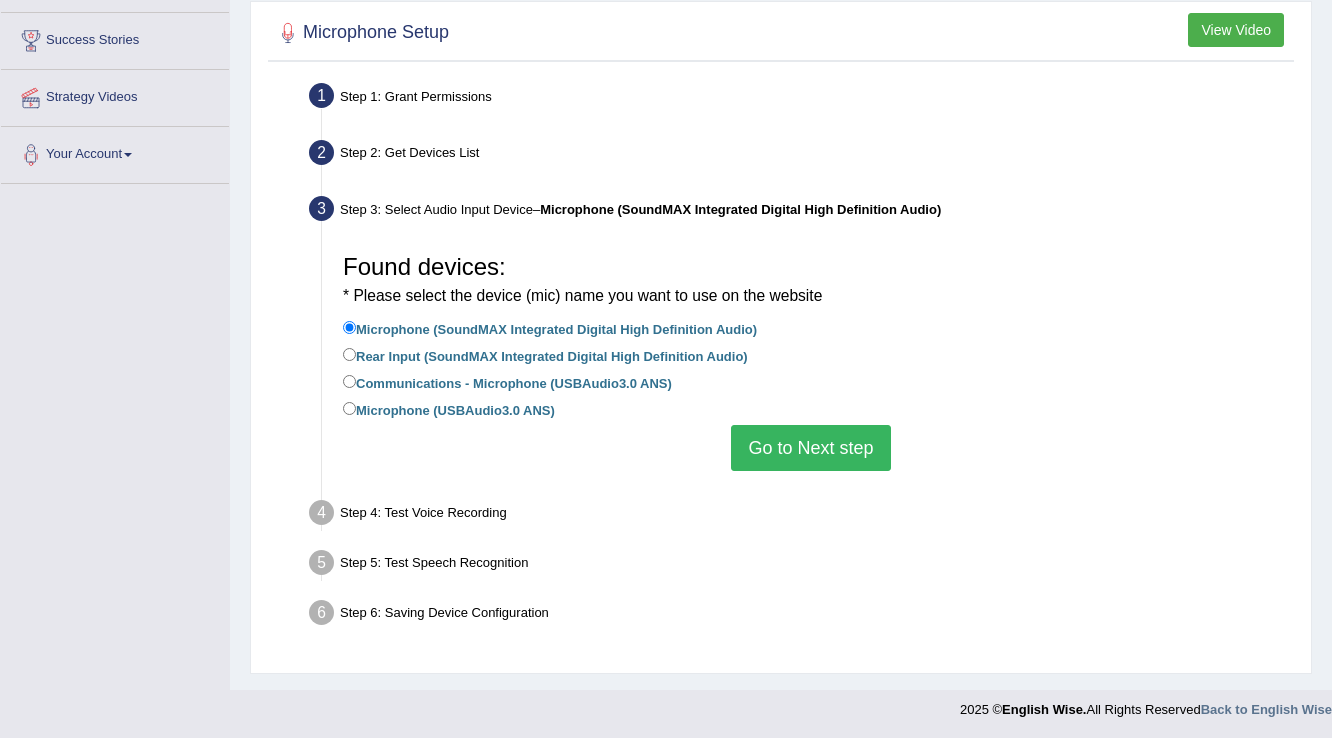 click on "Microphone (USBAudio3.0 ANS)" at bounding box center [449, 409] 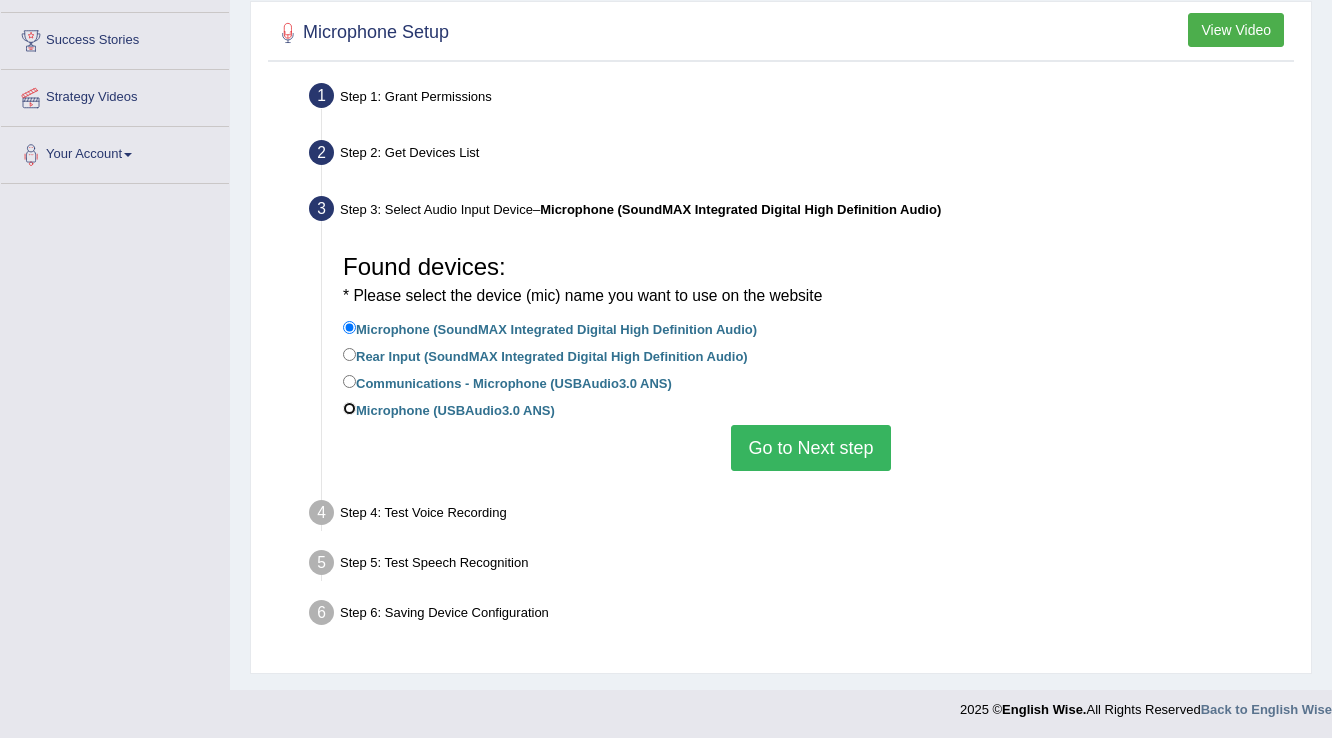 click on "Microphone (USBAudio3.0 ANS)" at bounding box center (349, 408) 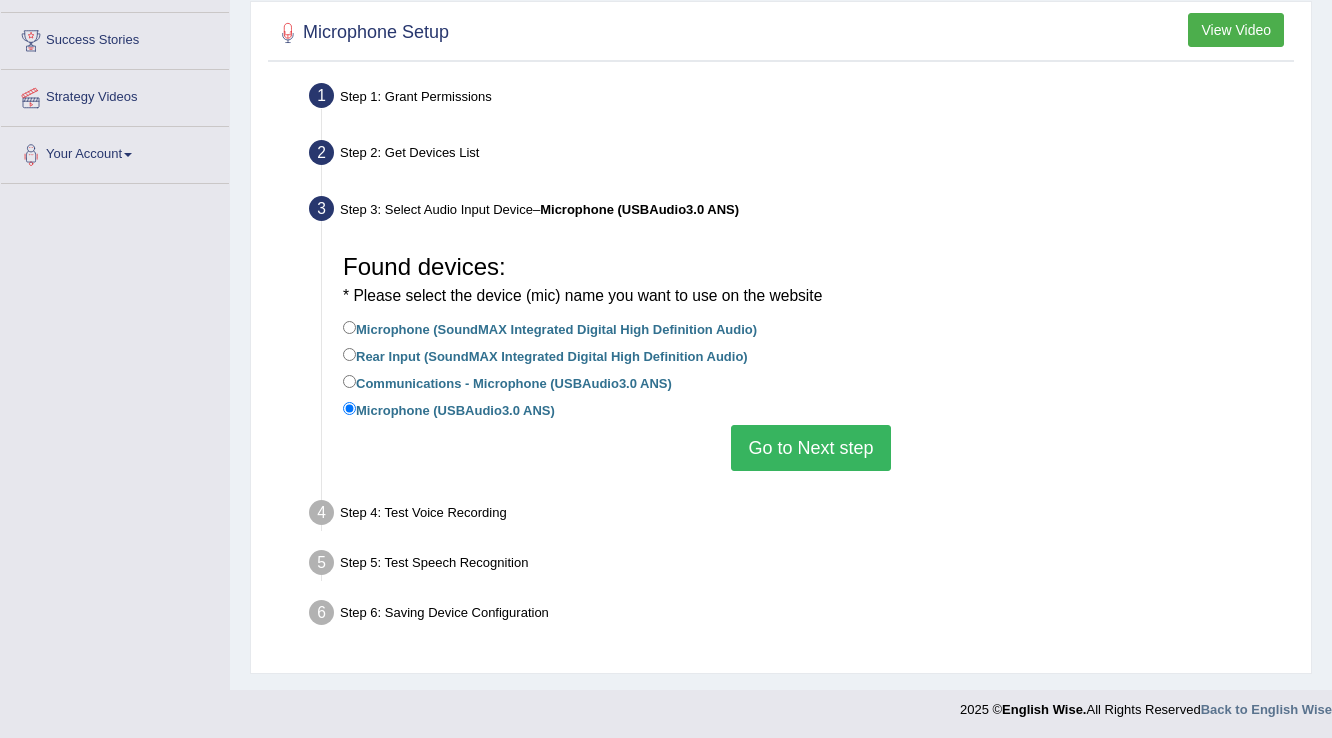 click on "Go to Next step" at bounding box center [810, 448] 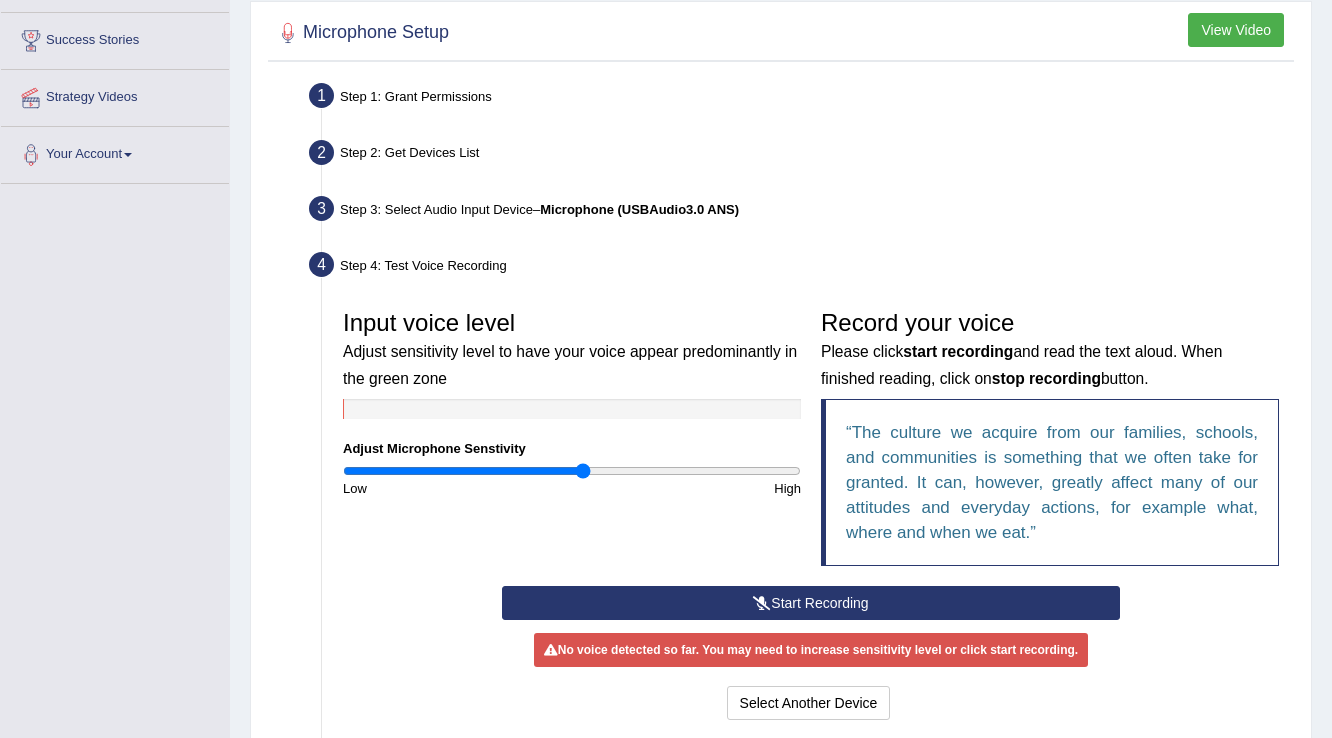 click on "Start Recording" at bounding box center (810, 603) 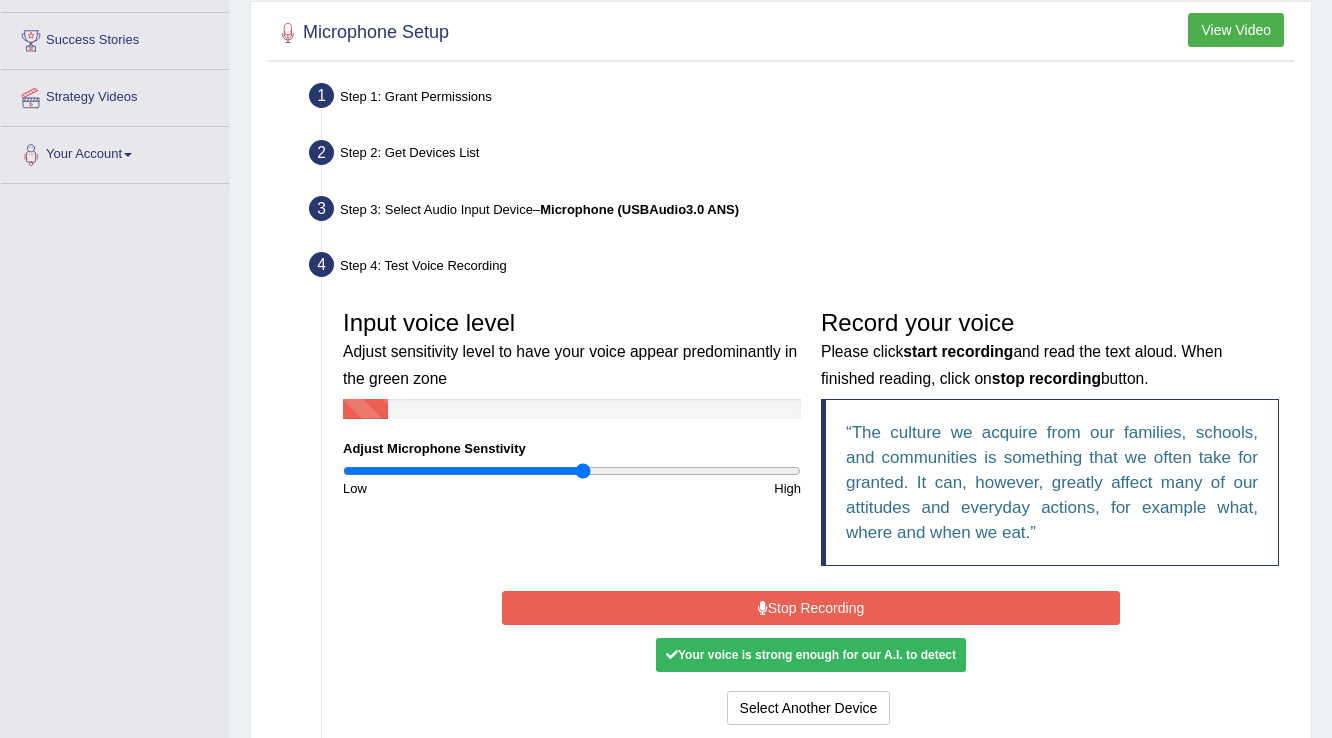 click on "Stop Recording" at bounding box center (810, 608) 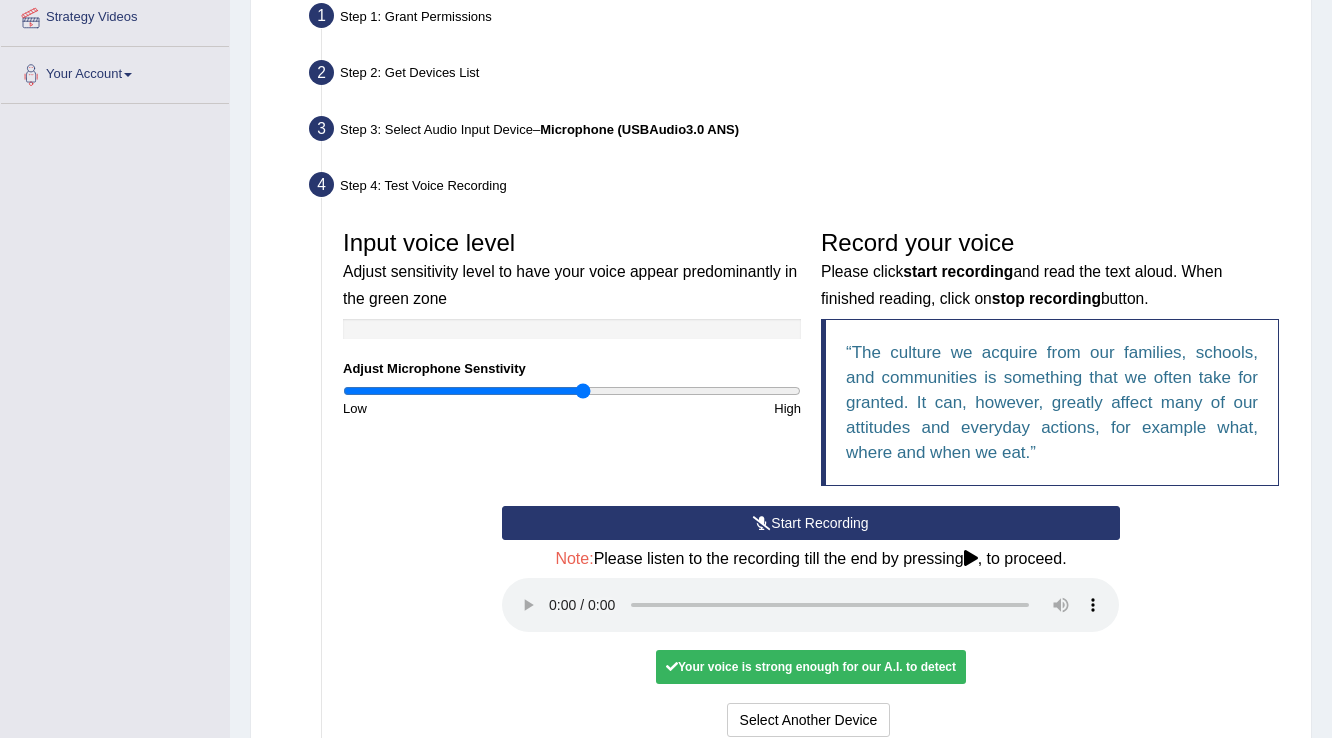 scroll, scrollTop: 474, scrollLeft: 0, axis: vertical 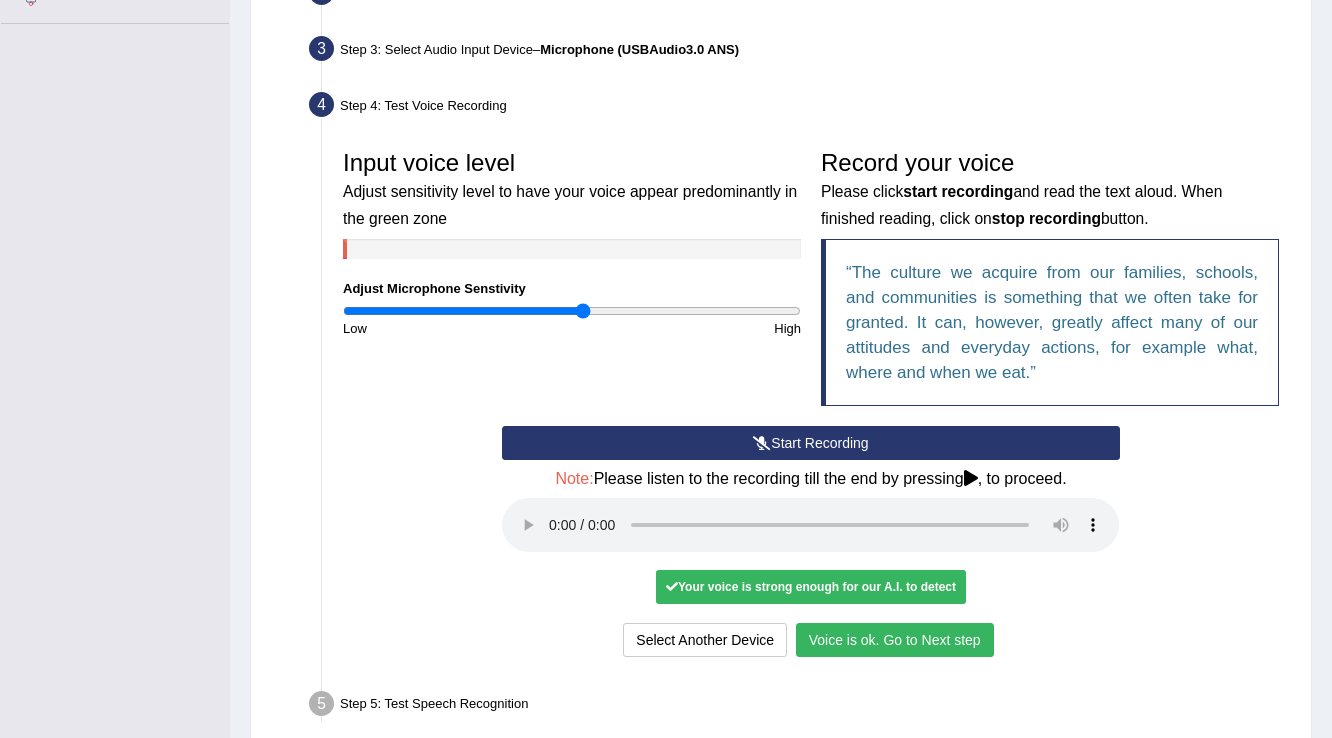 click on "Voice is ok. Go to Next step" at bounding box center (895, 640) 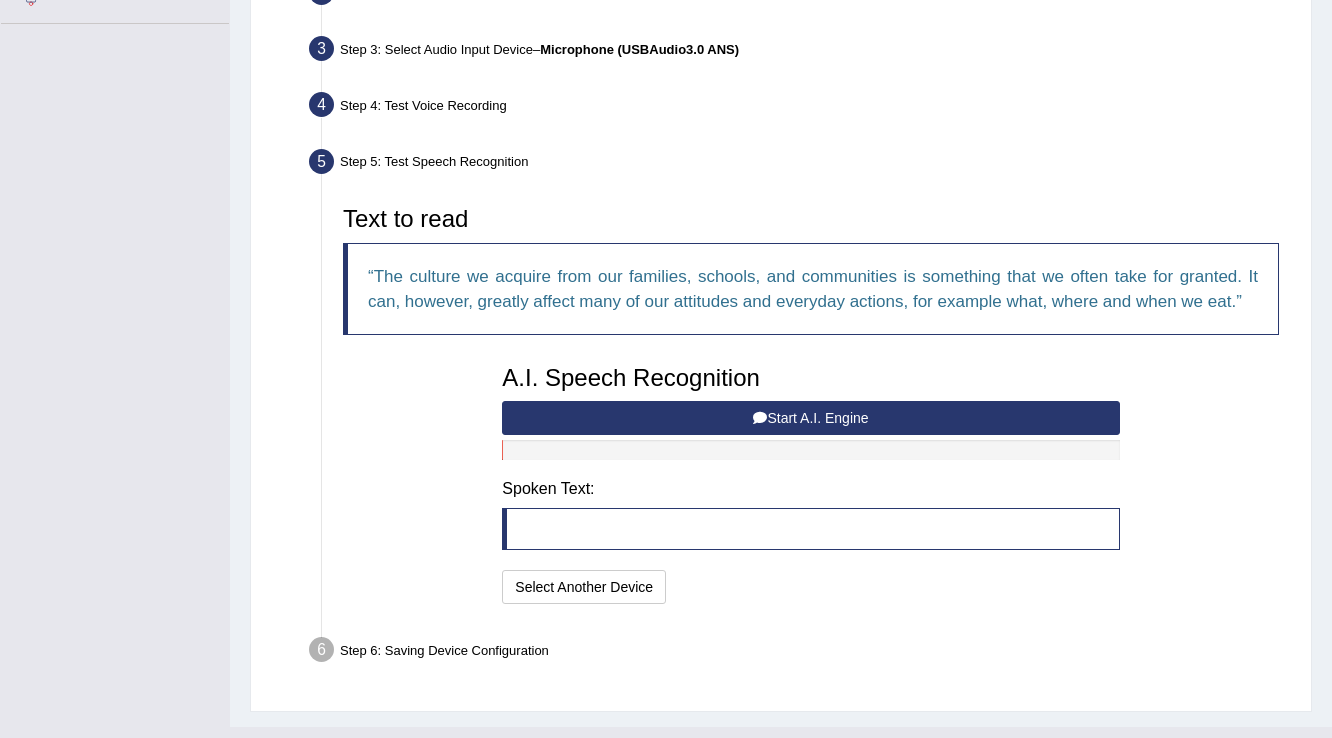 scroll, scrollTop: 509, scrollLeft: 0, axis: vertical 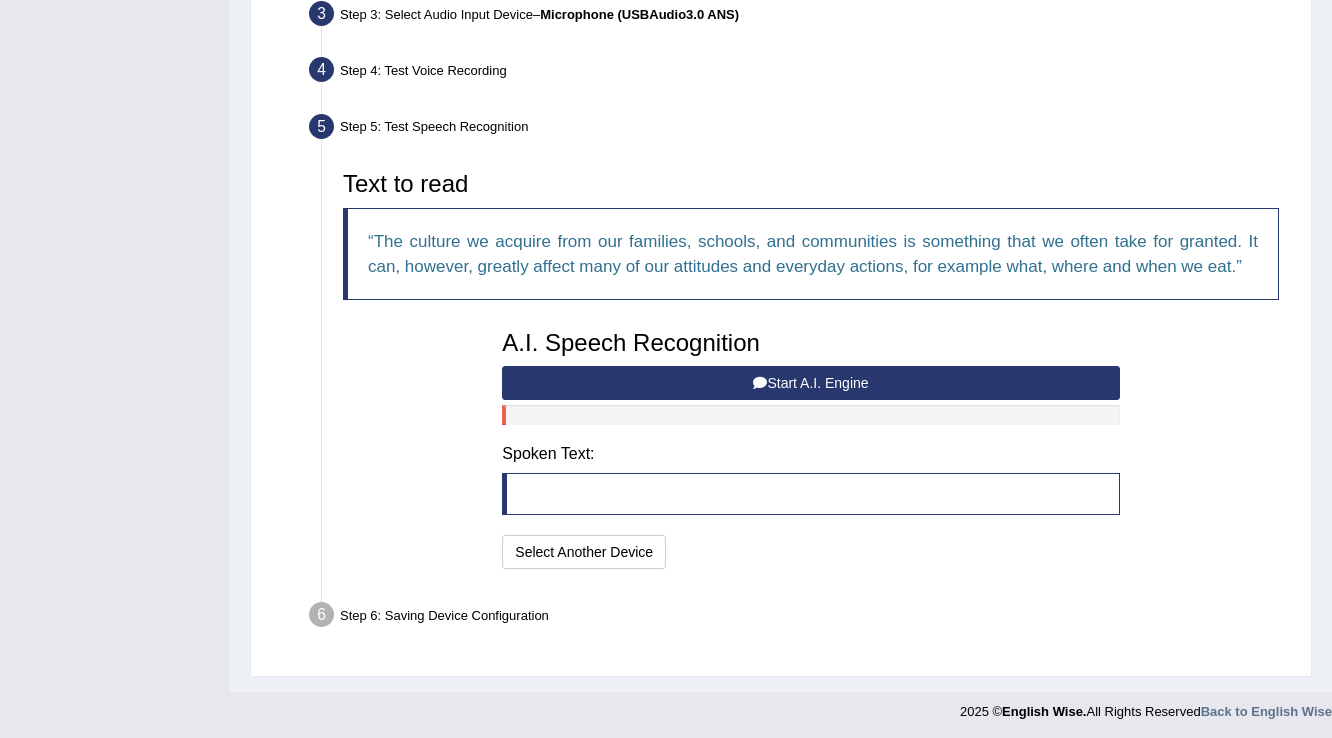click on "Start A.I. Engine" at bounding box center (810, 383) 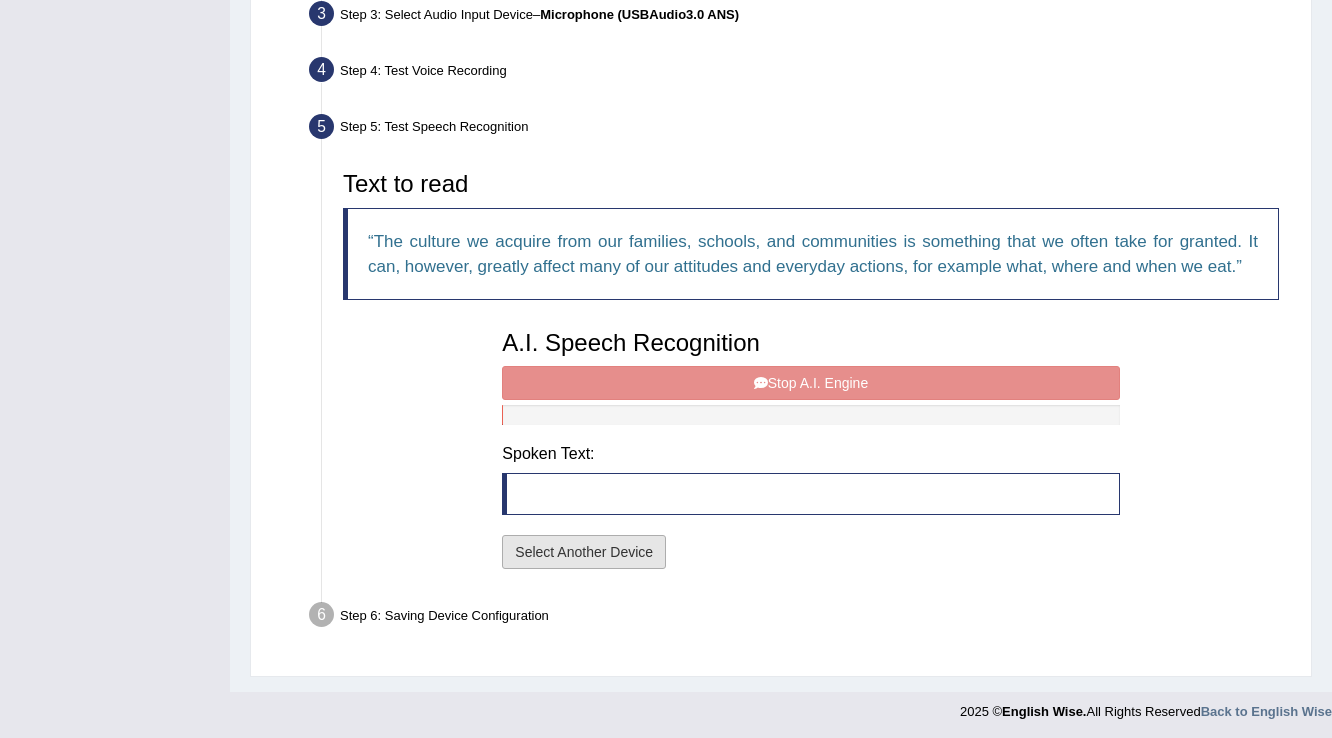 click on "Select Another Device" at bounding box center (584, 552) 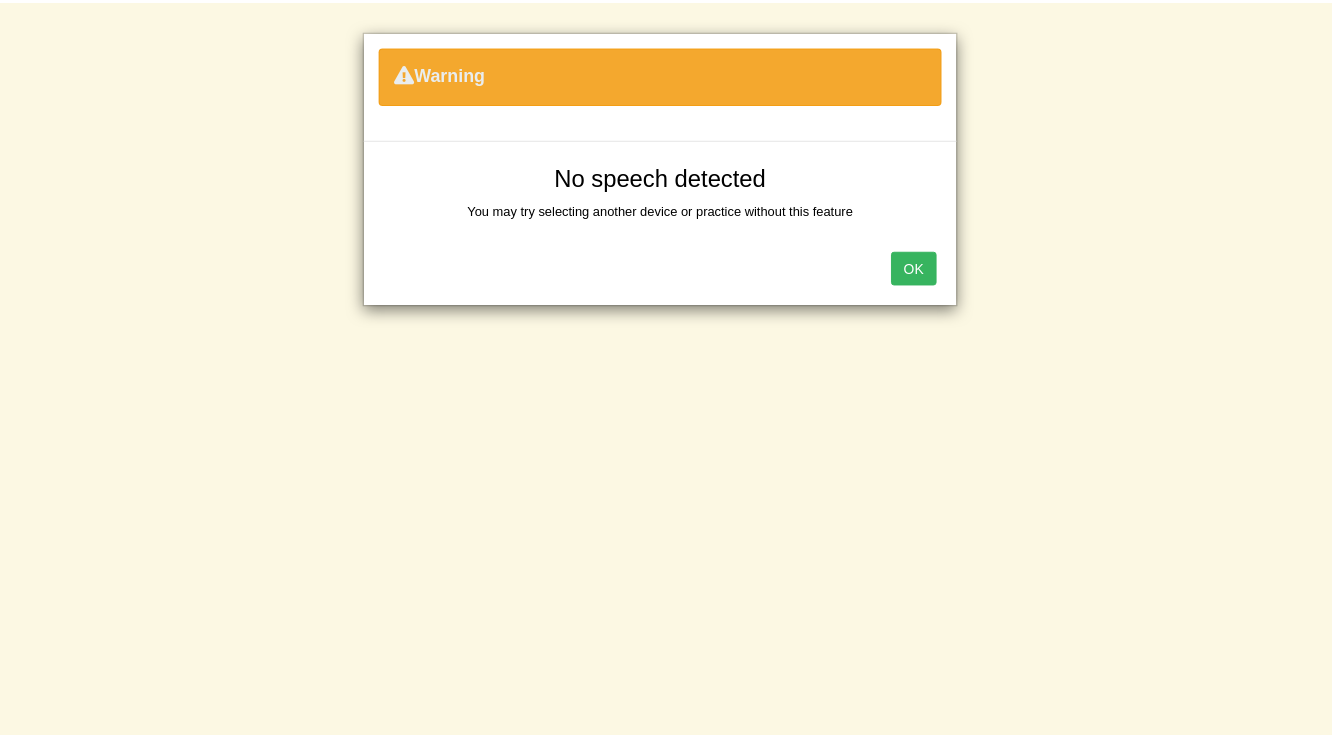 scroll, scrollTop: 314, scrollLeft: 0, axis: vertical 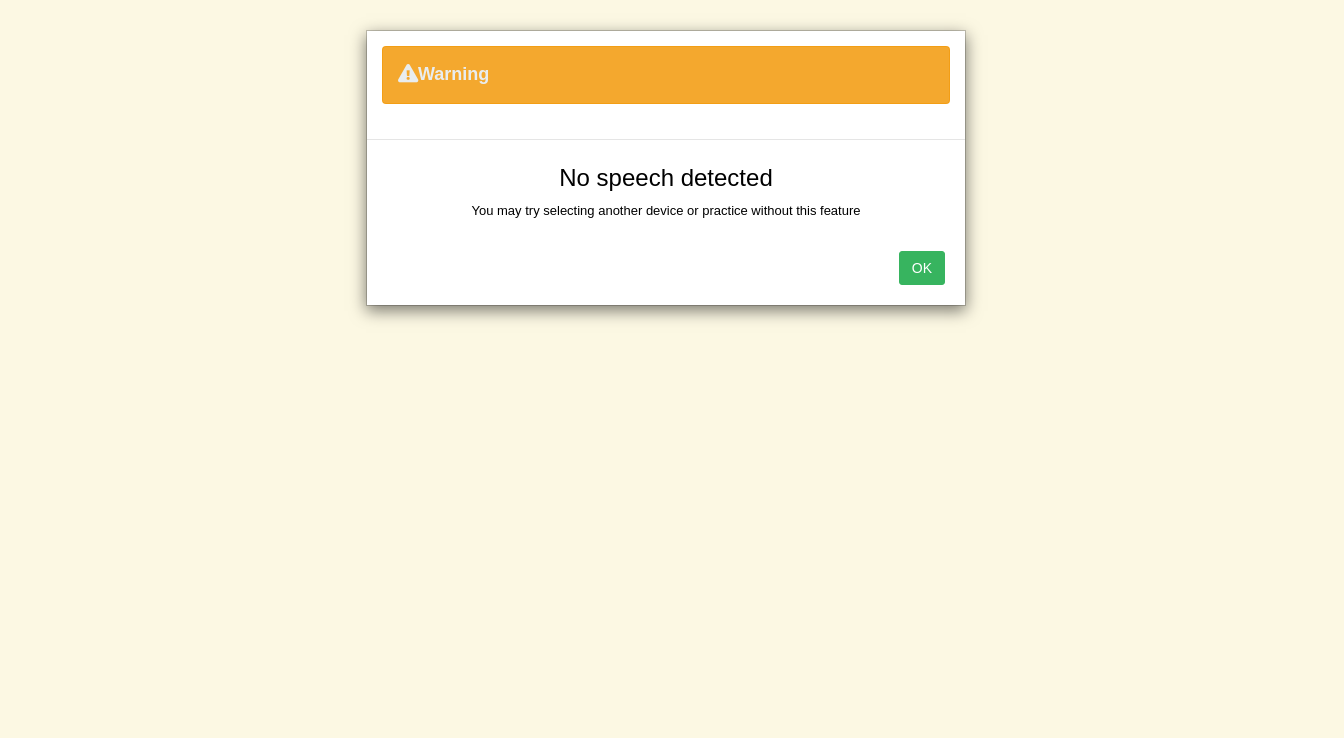 click on "OK" at bounding box center [922, 268] 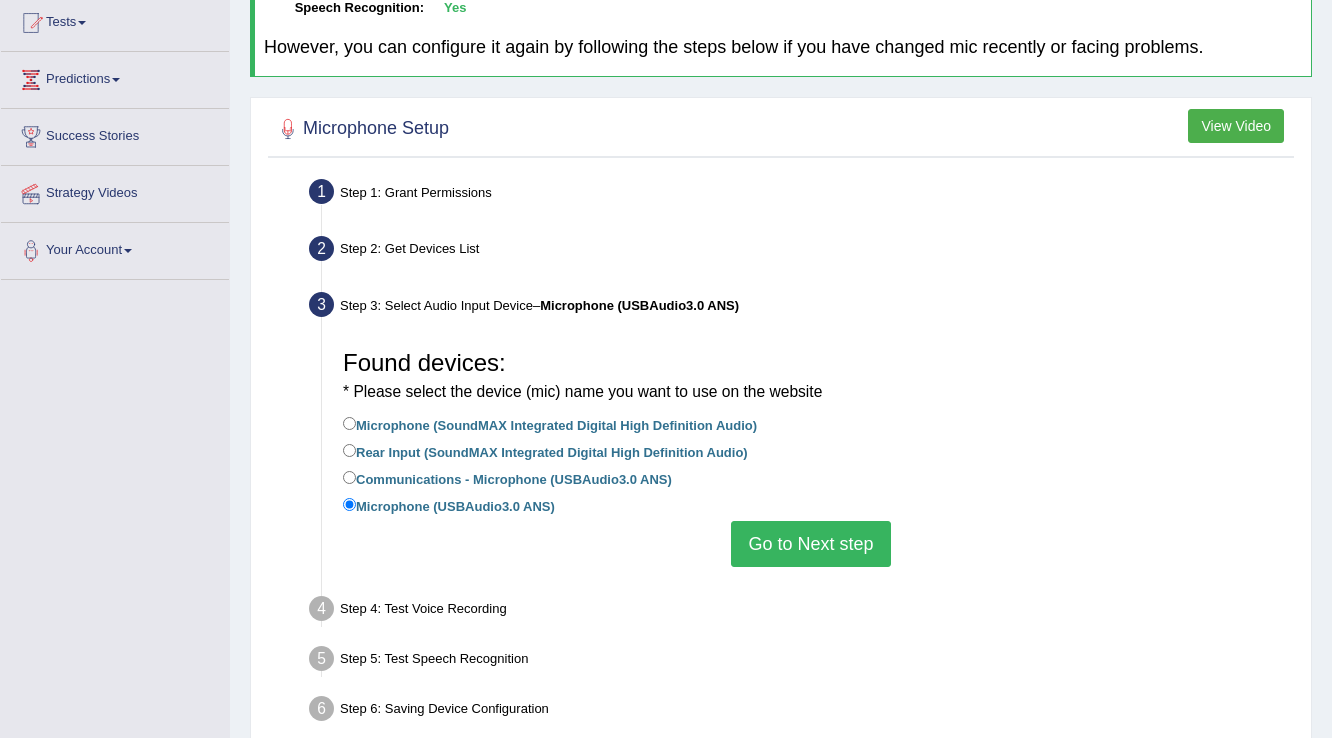 scroll, scrollTop: 0, scrollLeft: 0, axis: both 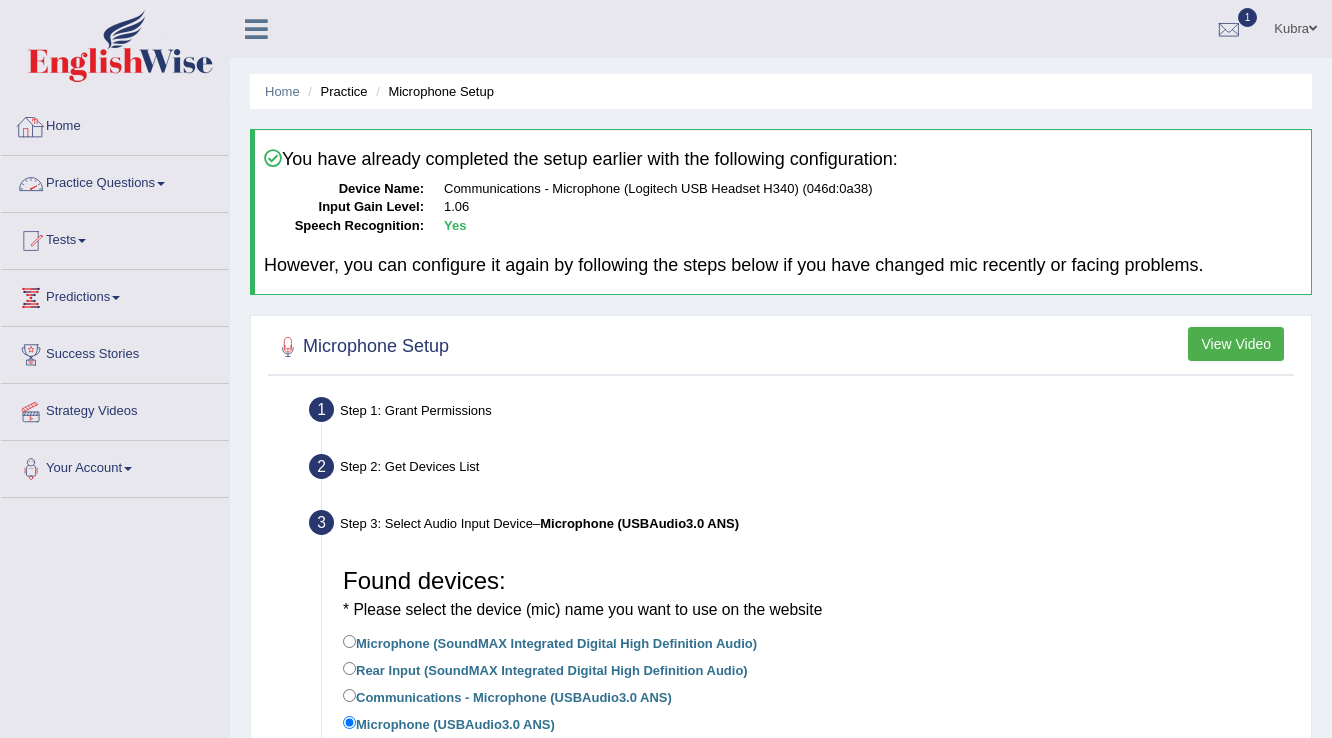 click on "Home" at bounding box center (115, 124) 